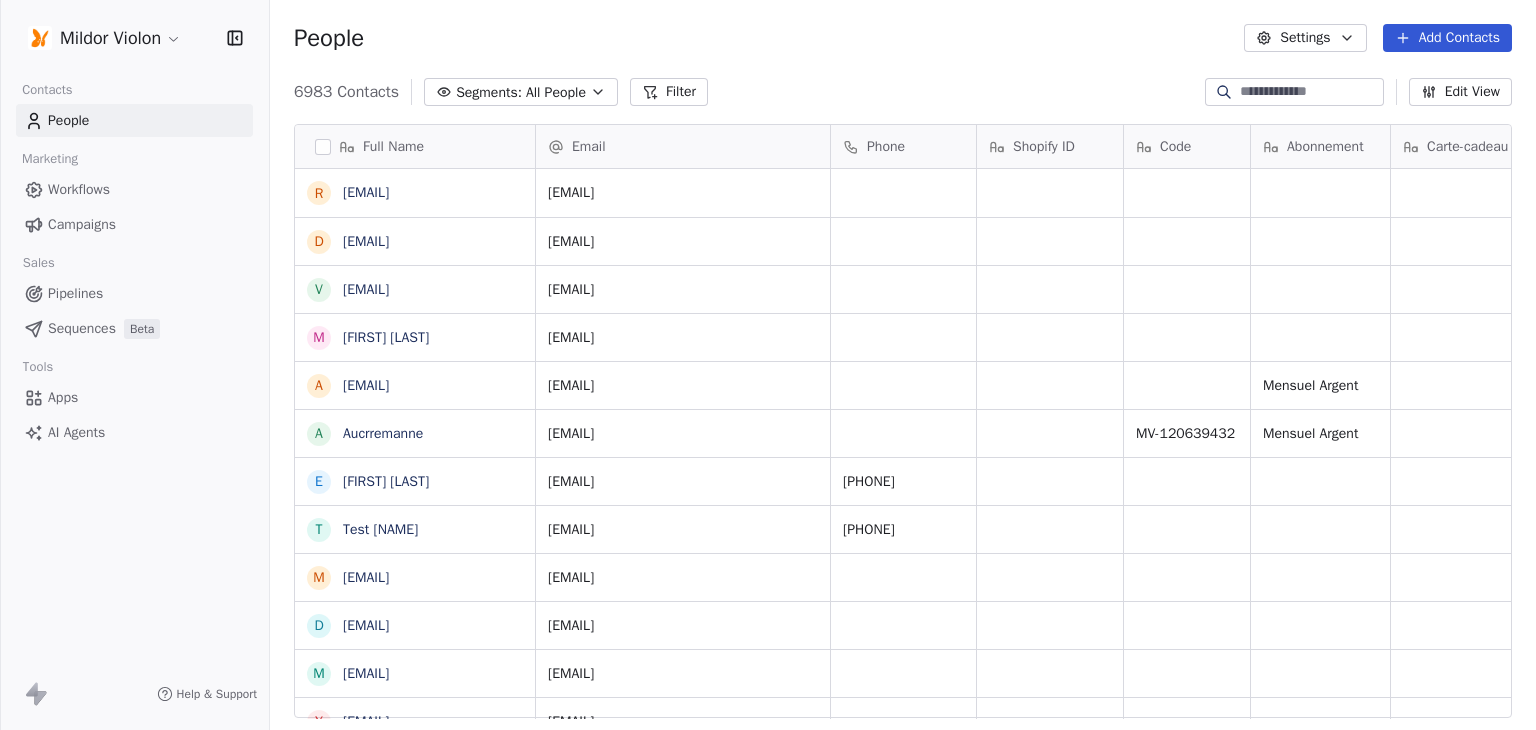 scroll, scrollTop: 0, scrollLeft: 0, axis: both 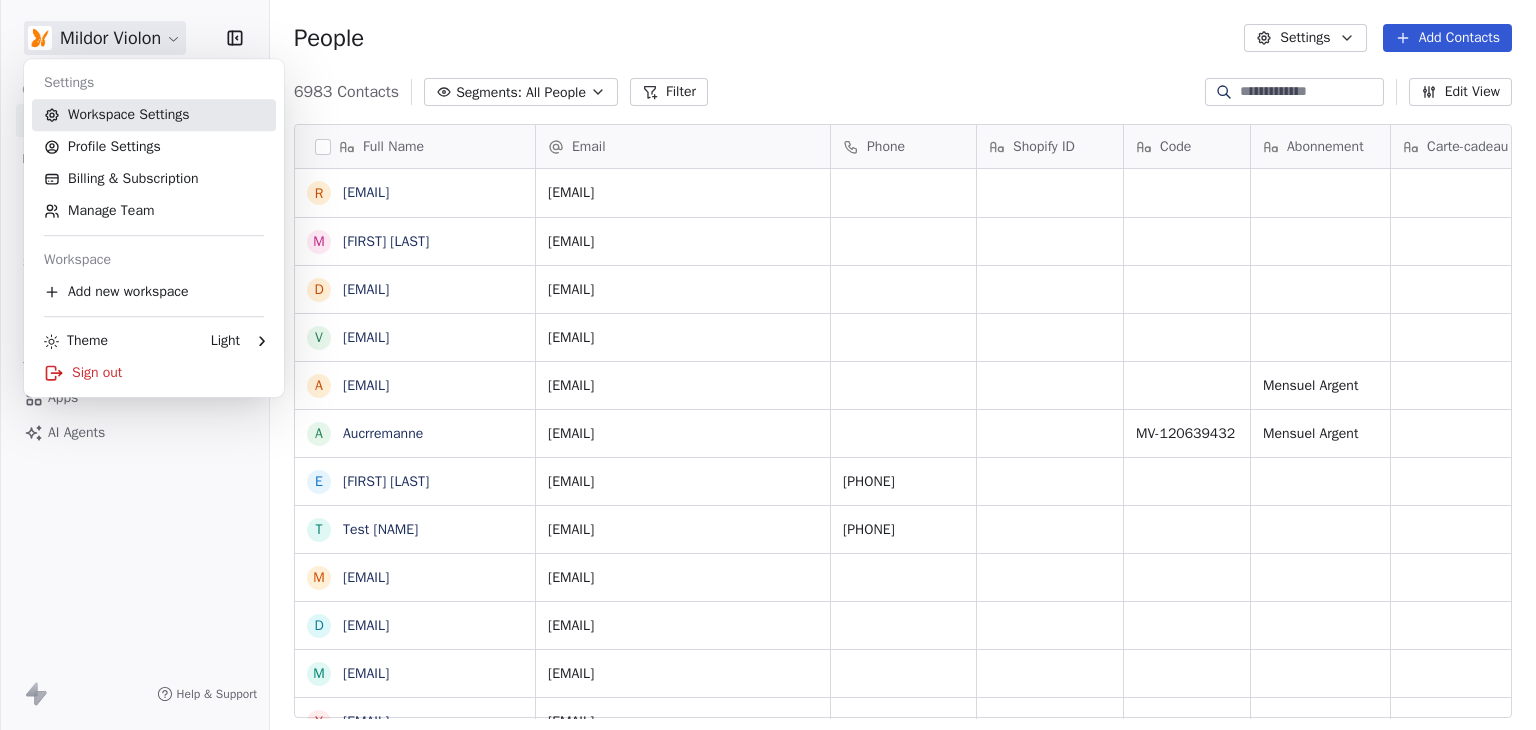 click on "Workspace Settings" at bounding box center [154, 115] 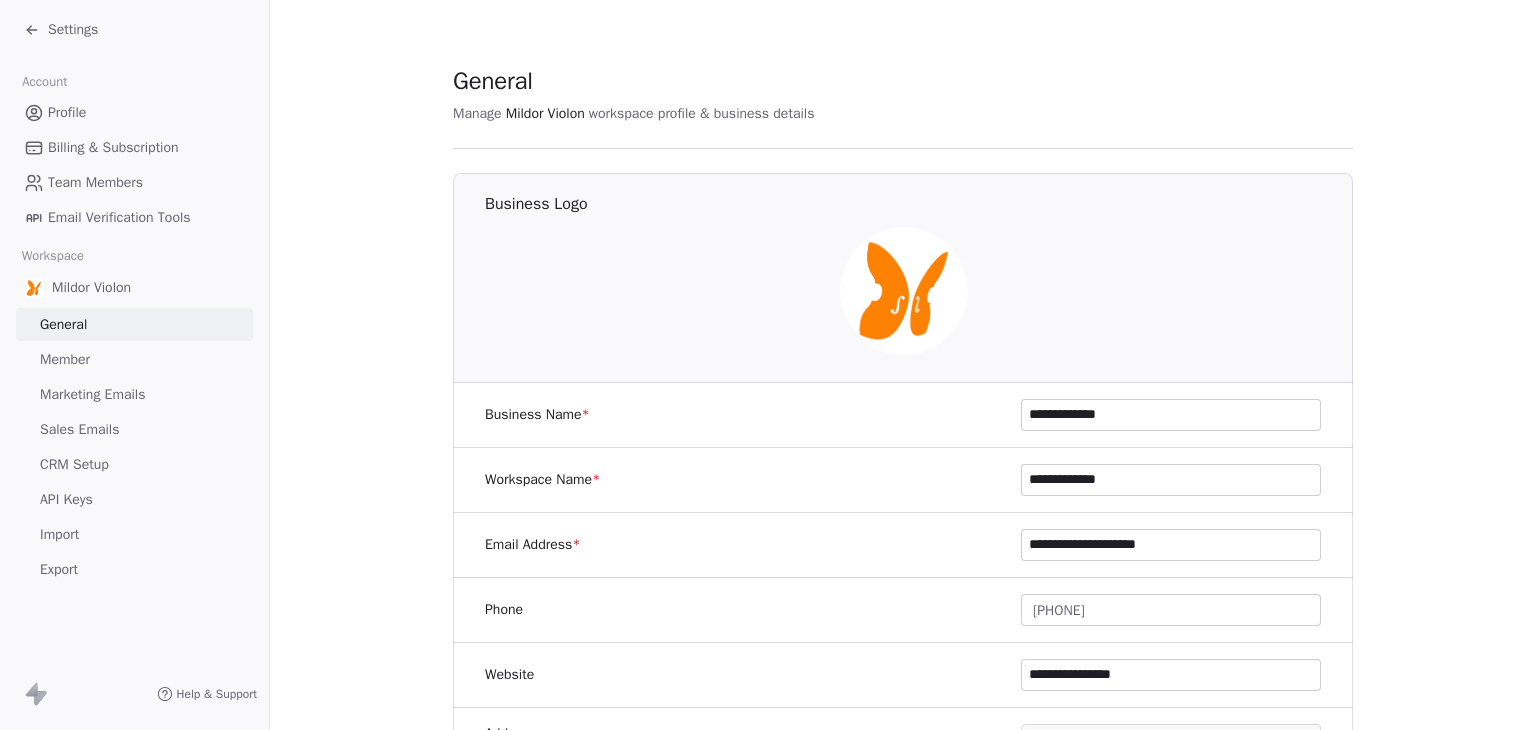 click on "Sales Emails" at bounding box center [79, 429] 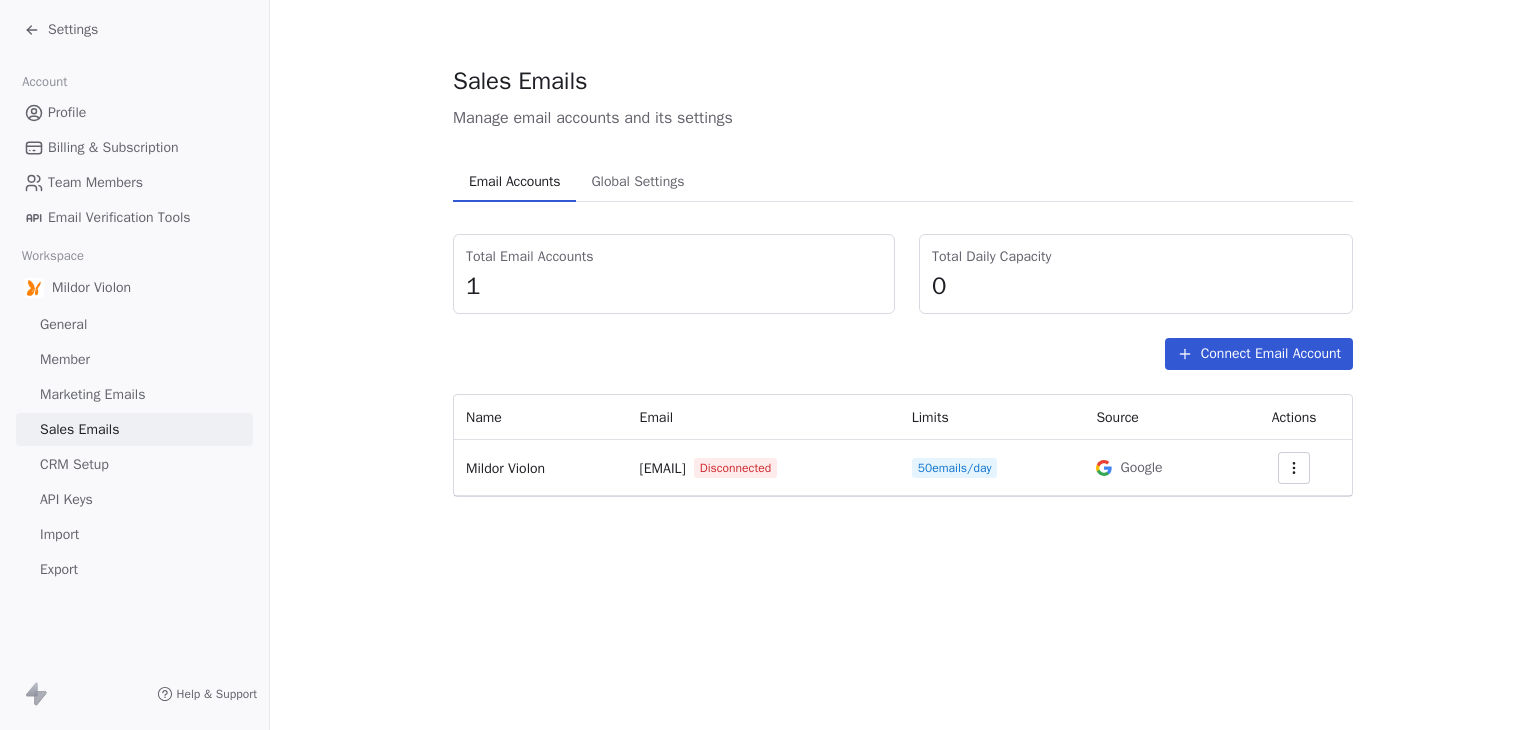click on "Settings" at bounding box center [73, 30] 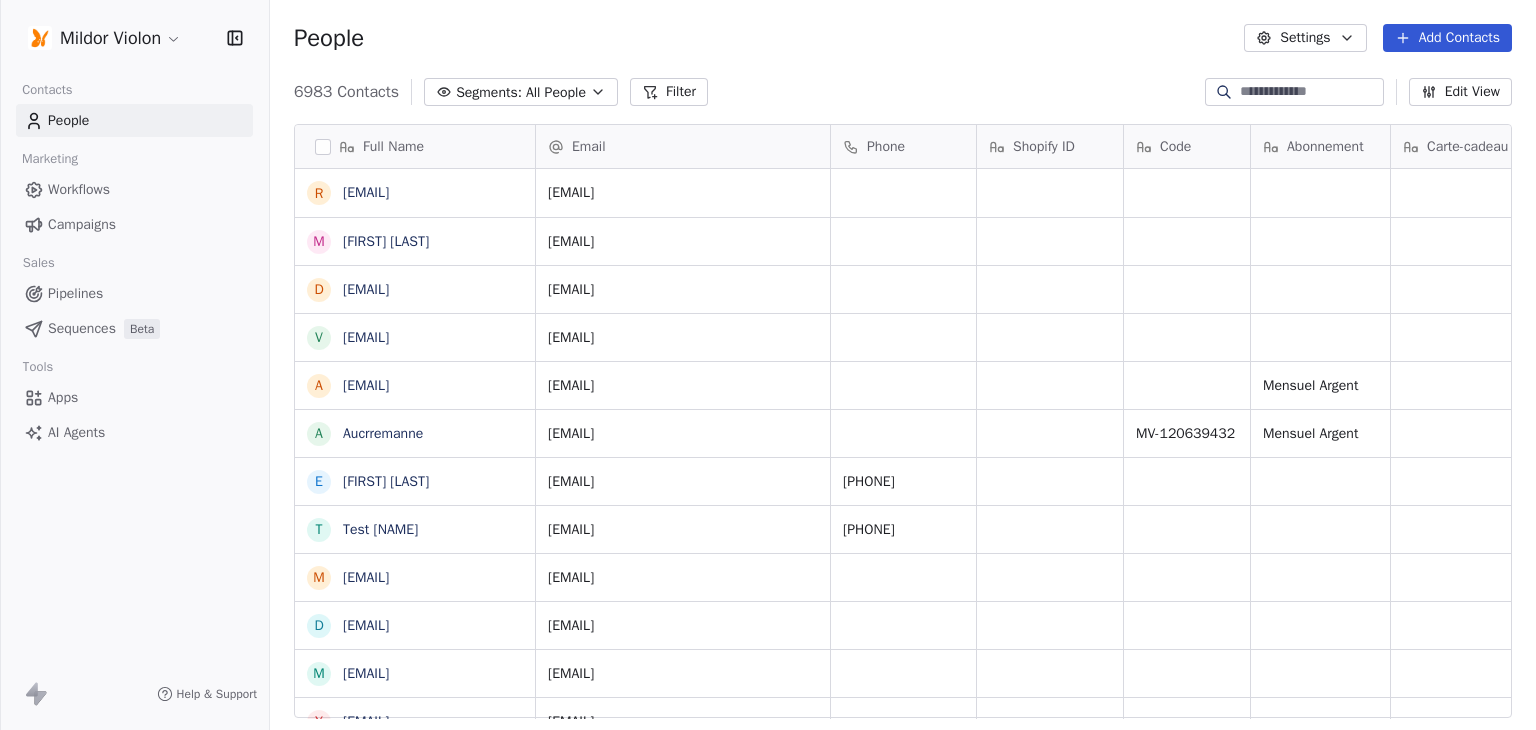 scroll, scrollTop: 16, scrollLeft: 16, axis: both 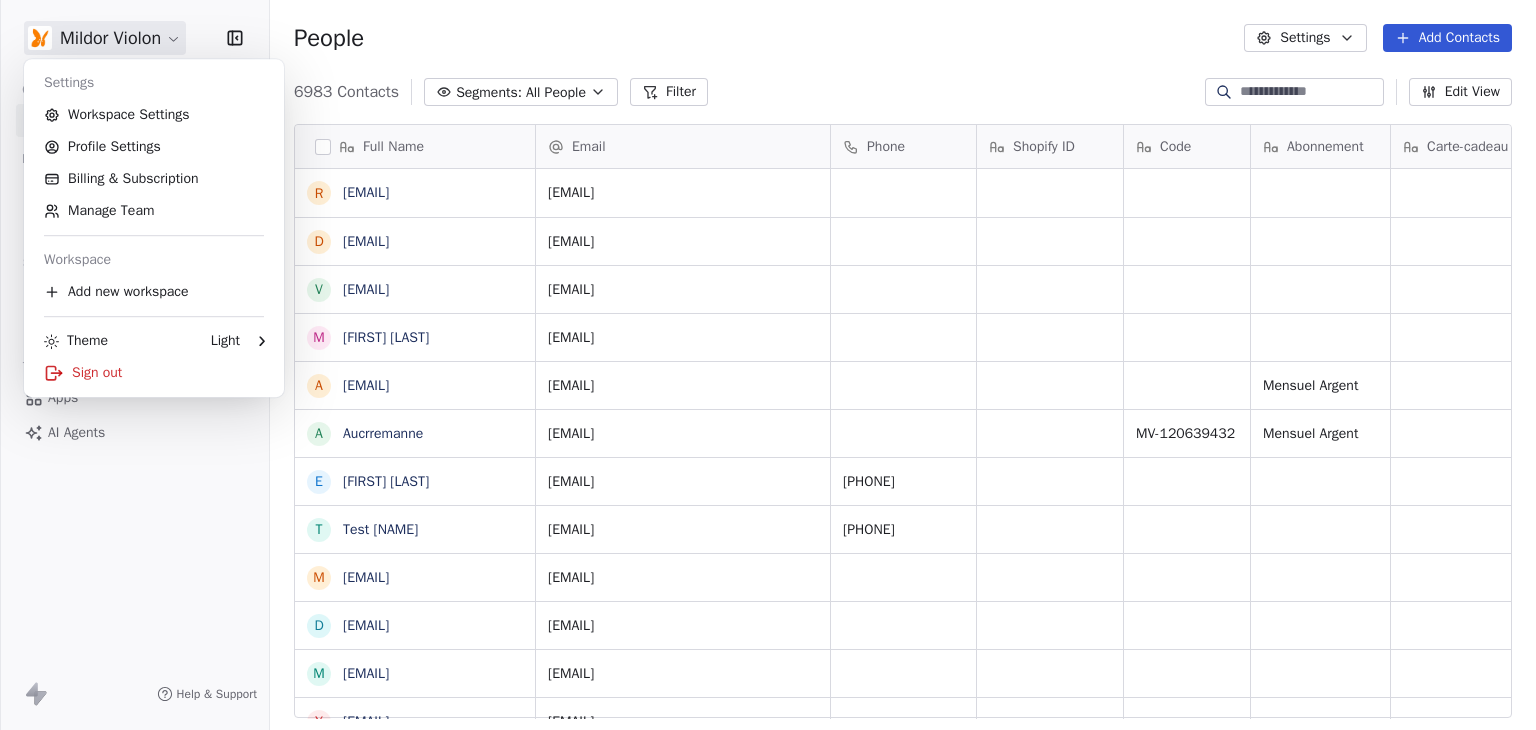click on "Mildor Violon Contacts People Marketing Workflows Campaigns Sales Pipelines Sequences Beta Tools Apps AI Agents Help & Support People Settings Add Contacts 6983 Contacts Segments: All People Filter Edit View Tag Add to Sequence Export Full Name r [EMAIL] d [EMAIL] v [EMAIL] M [FIRST] [LAST] a [EMAIL] A [EMAIL] E [FIRST] [LAST] T [FIRST] m [EMAIL] d [EMAIL] m [EMAIL] y [EMAIL] q [EMAIL] j [EMAIL] i [EMAIL] M [FIRST] w [EMAIL] n [EMAIL] g [EMAIL] v [EMAIL] p [EMAIL] m [EMAIL] j [EMAIL] z [FIRST] [LAST] K [FIRST] [LAST] c [EMAIL] r [EMAIL] T [FIRST] [LAST] m [EMAIL] A [FIRST] [LAST] S [FIRST] [LAST] N [FIRST] [LAST] Email Phone Shopify ID Code Abonnement Carte-cadeau Nombre de cours" at bounding box center [768, 365] 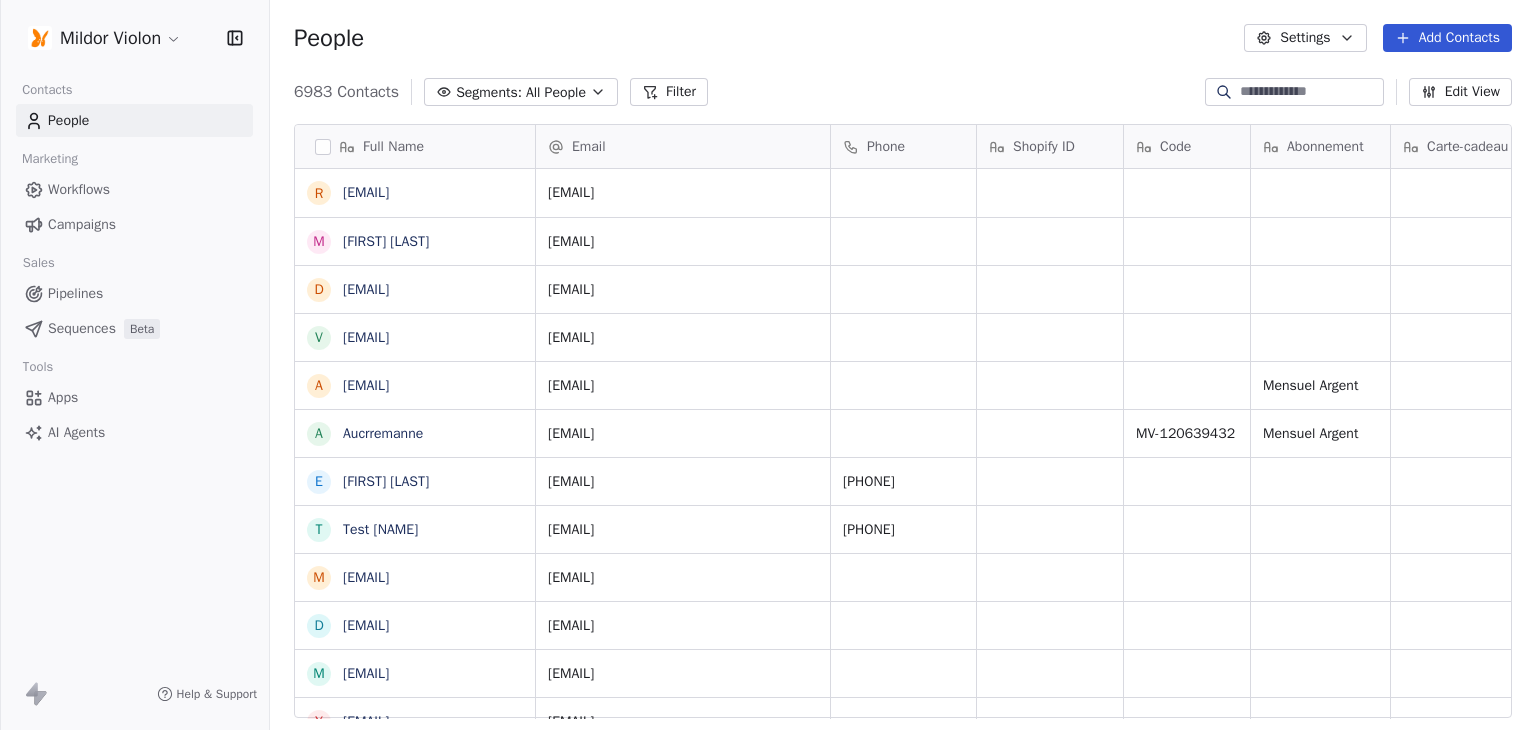 click at bounding box center (1294, 92) 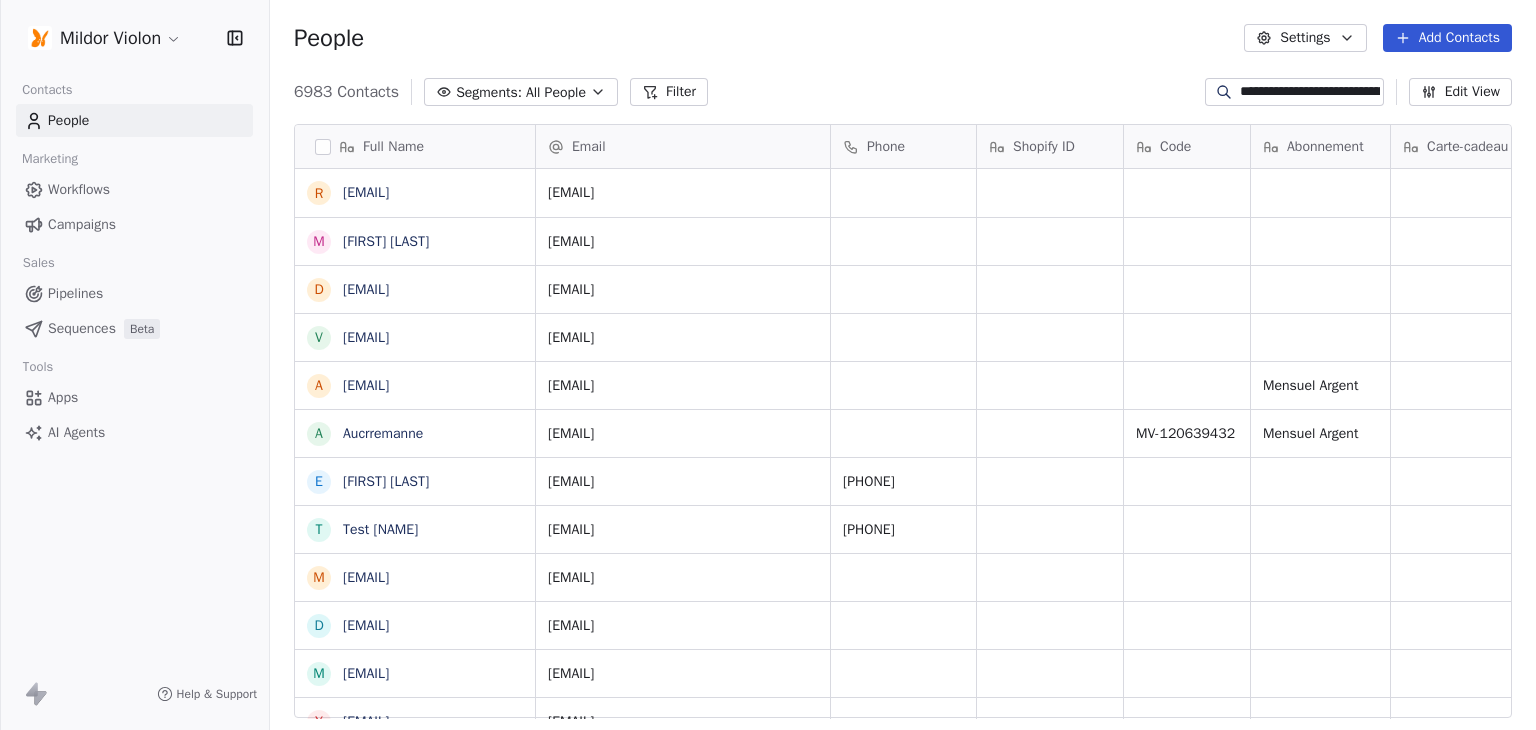 scroll, scrollTop: 0, scrollLeft: 105, axis: horizontal 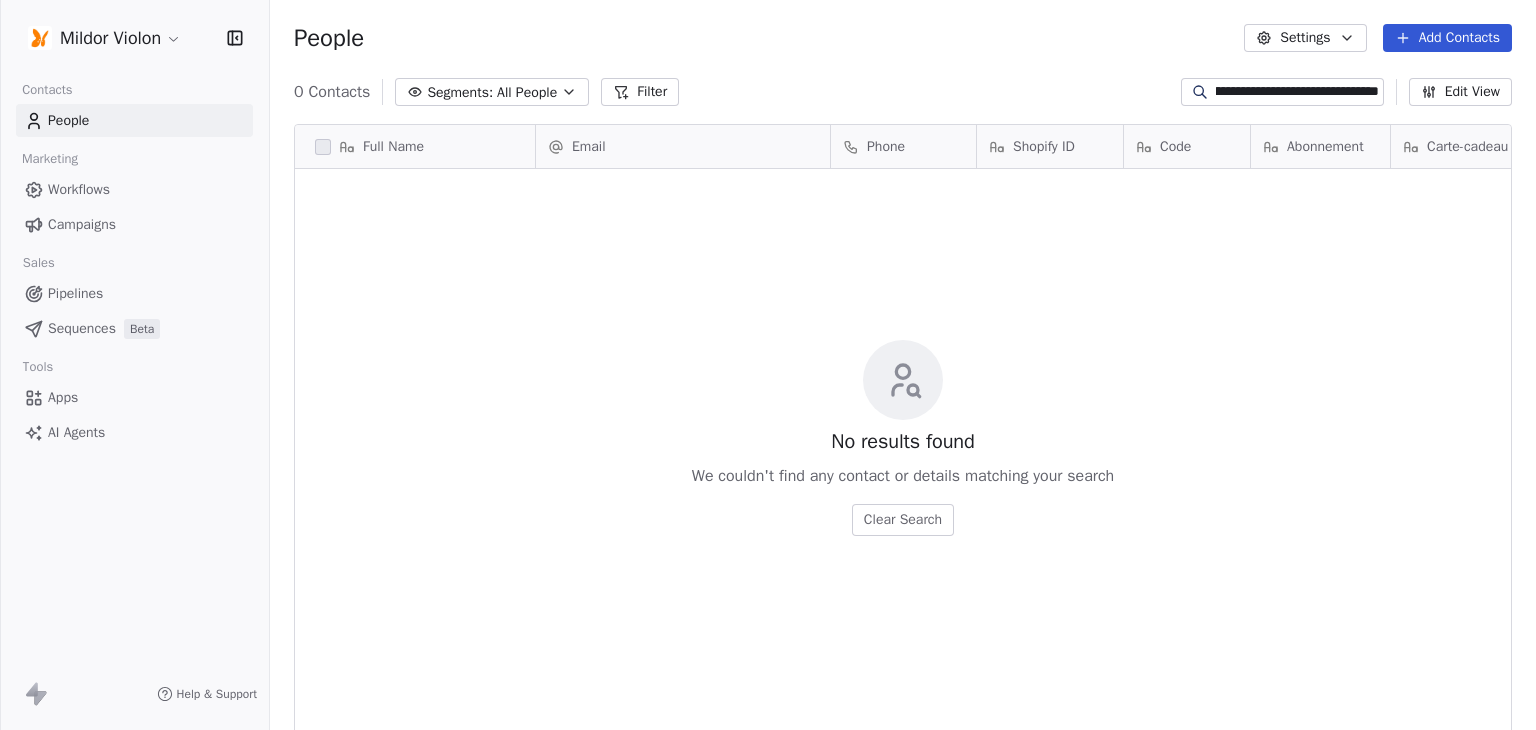 drag, startPoint x: 1278, startPoint y: 90, endPoint x: 1430, endPoint y: 97, distance: 152.1611 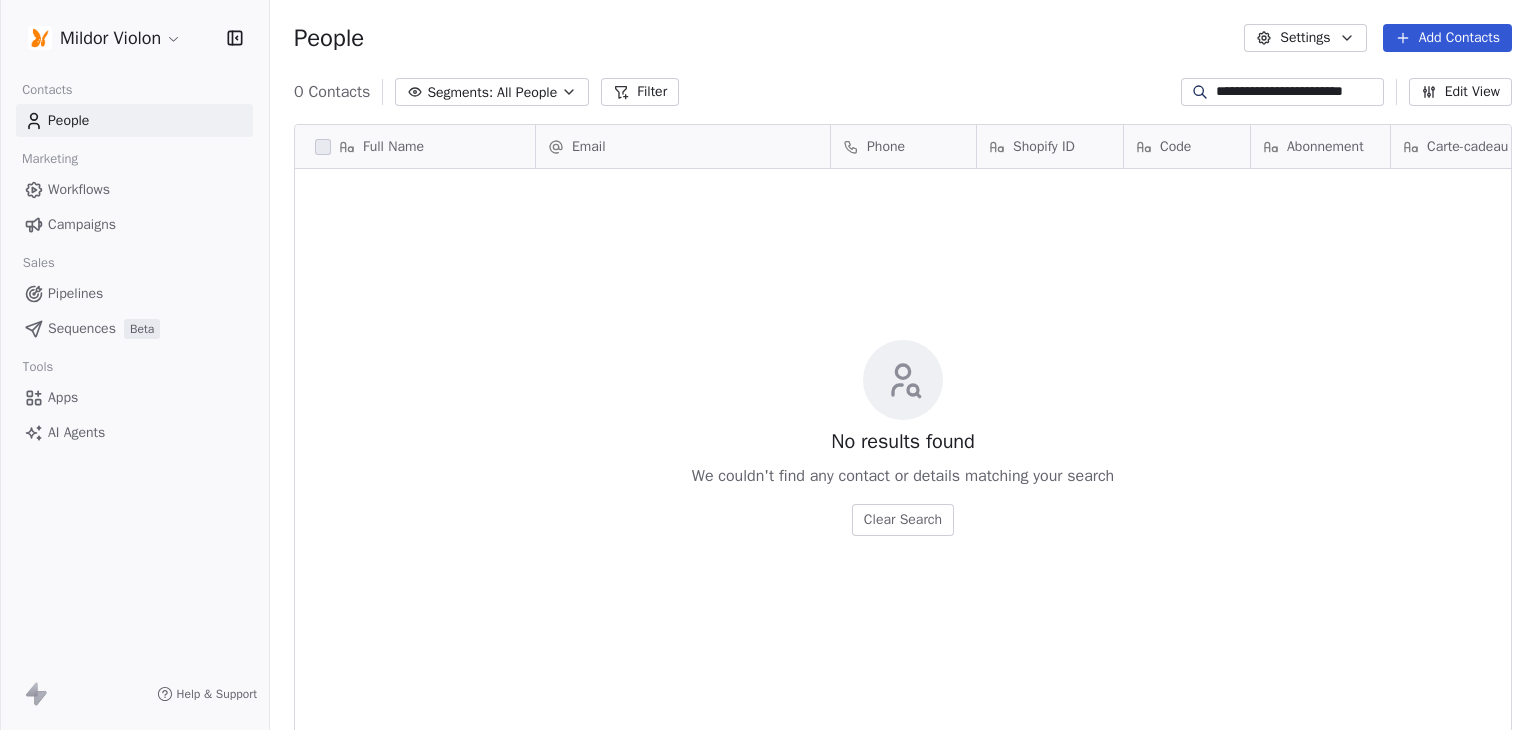 scroll, scrollTop: 0, scrollLeft: 8, axis: horizontal 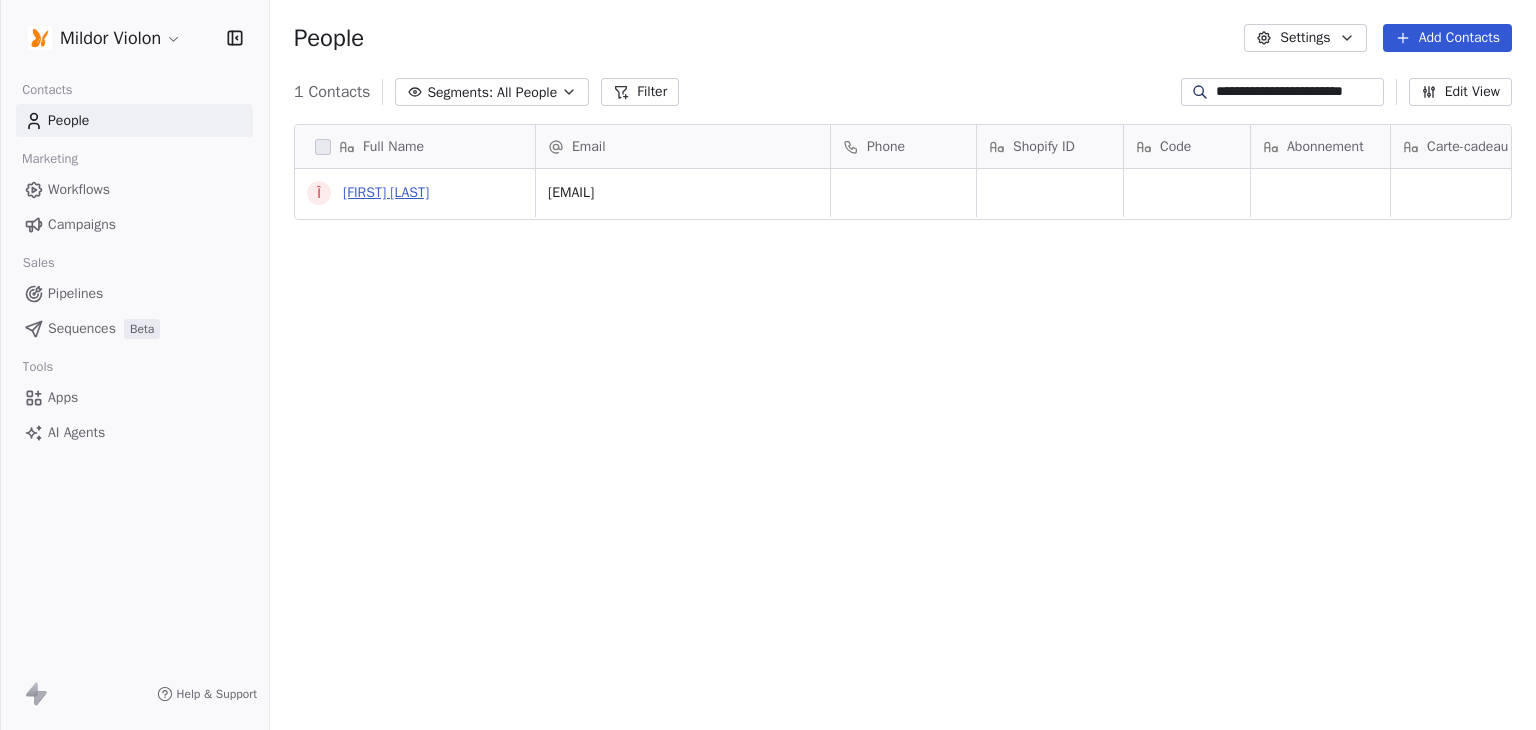 type on "**********" 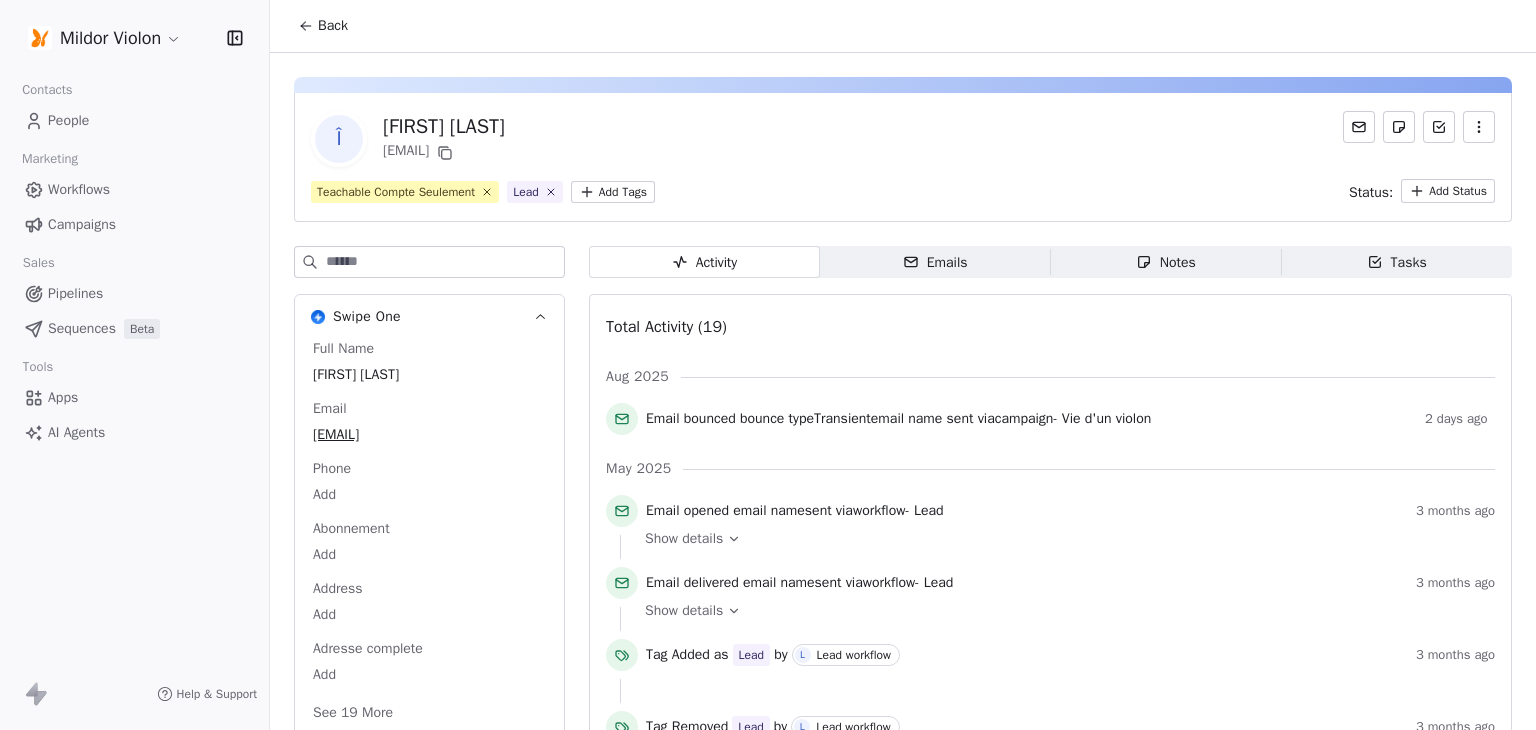 click on "Emails Emails" at bounding box center [935, 262] 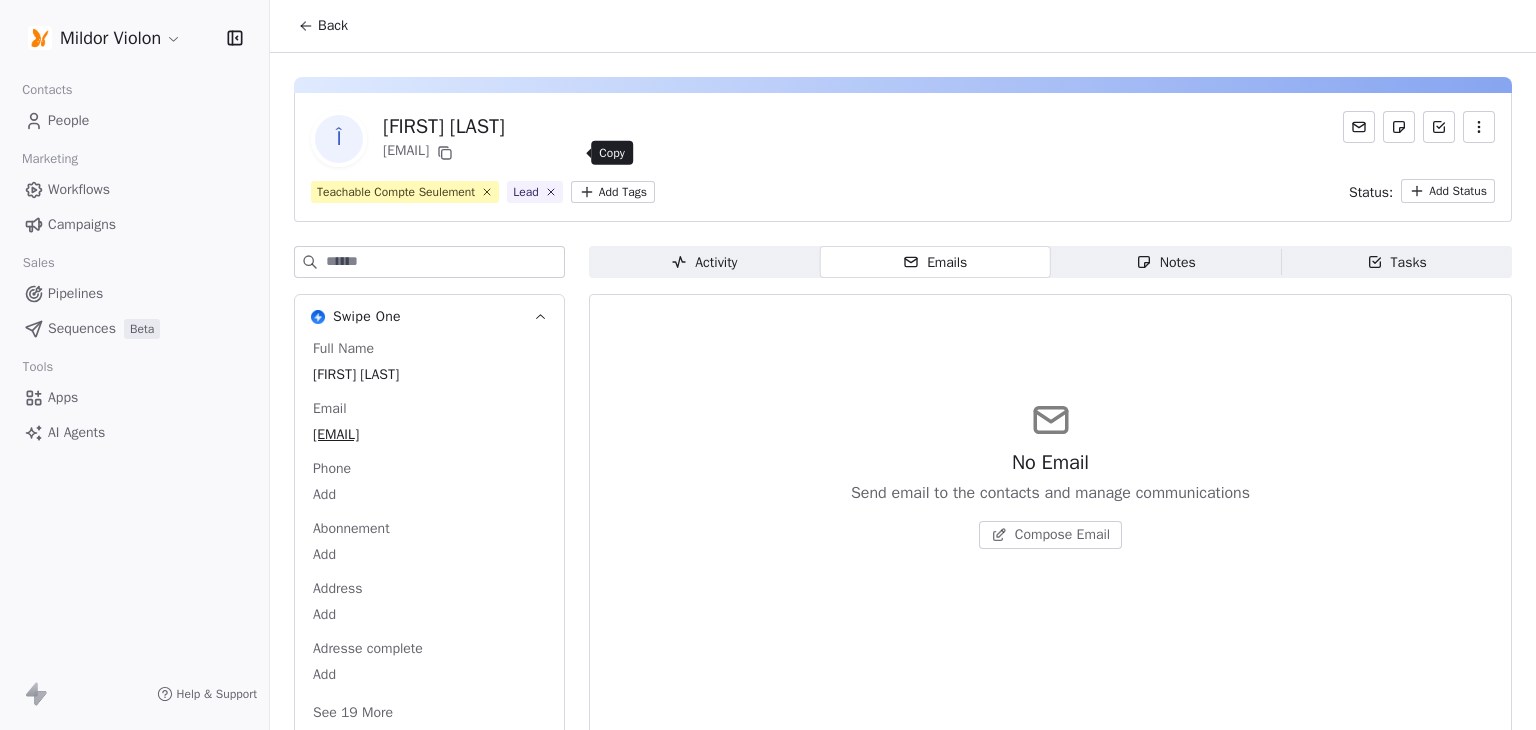 click 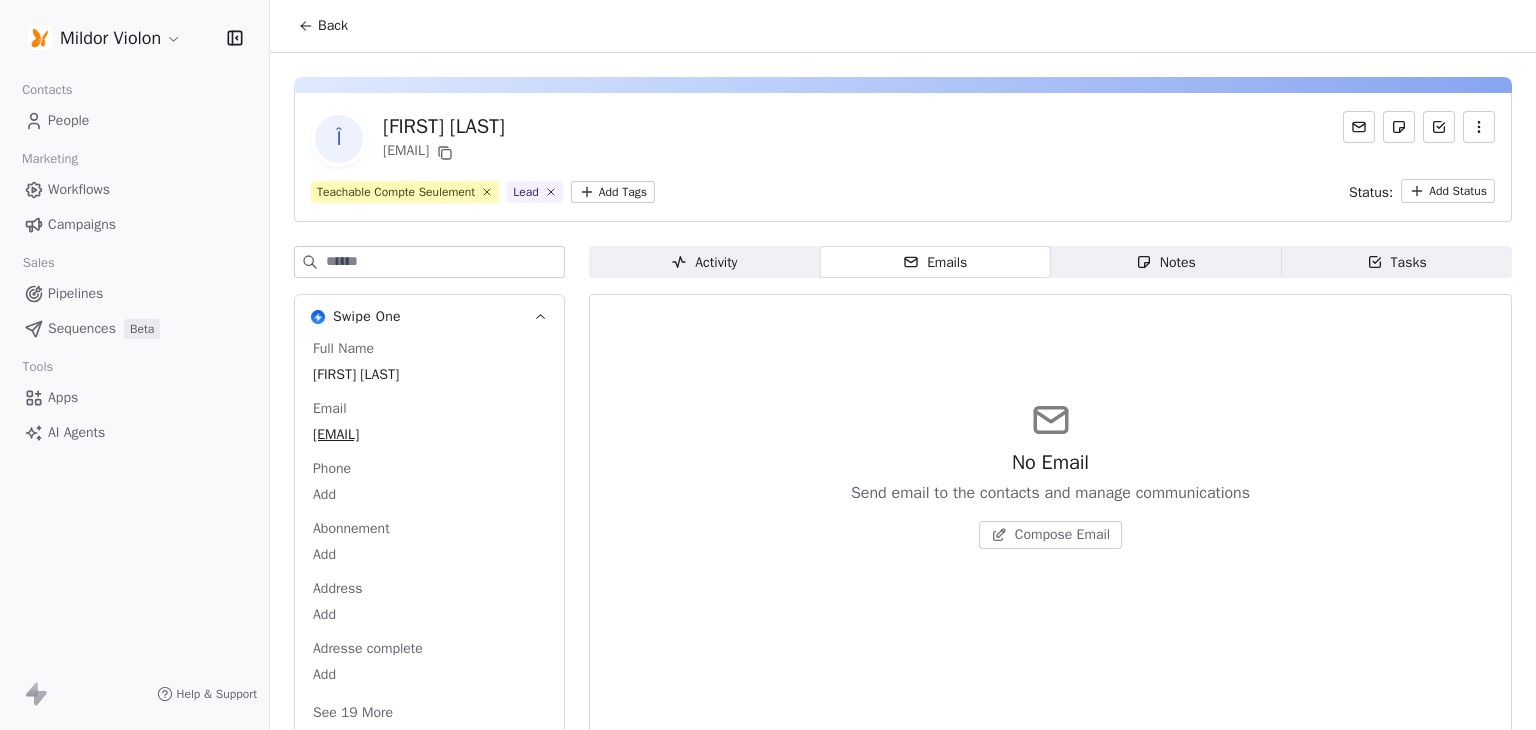 click on "No Email Send email to the contacts and manage communications   Compose Email" at bounding box center [1050, 474] 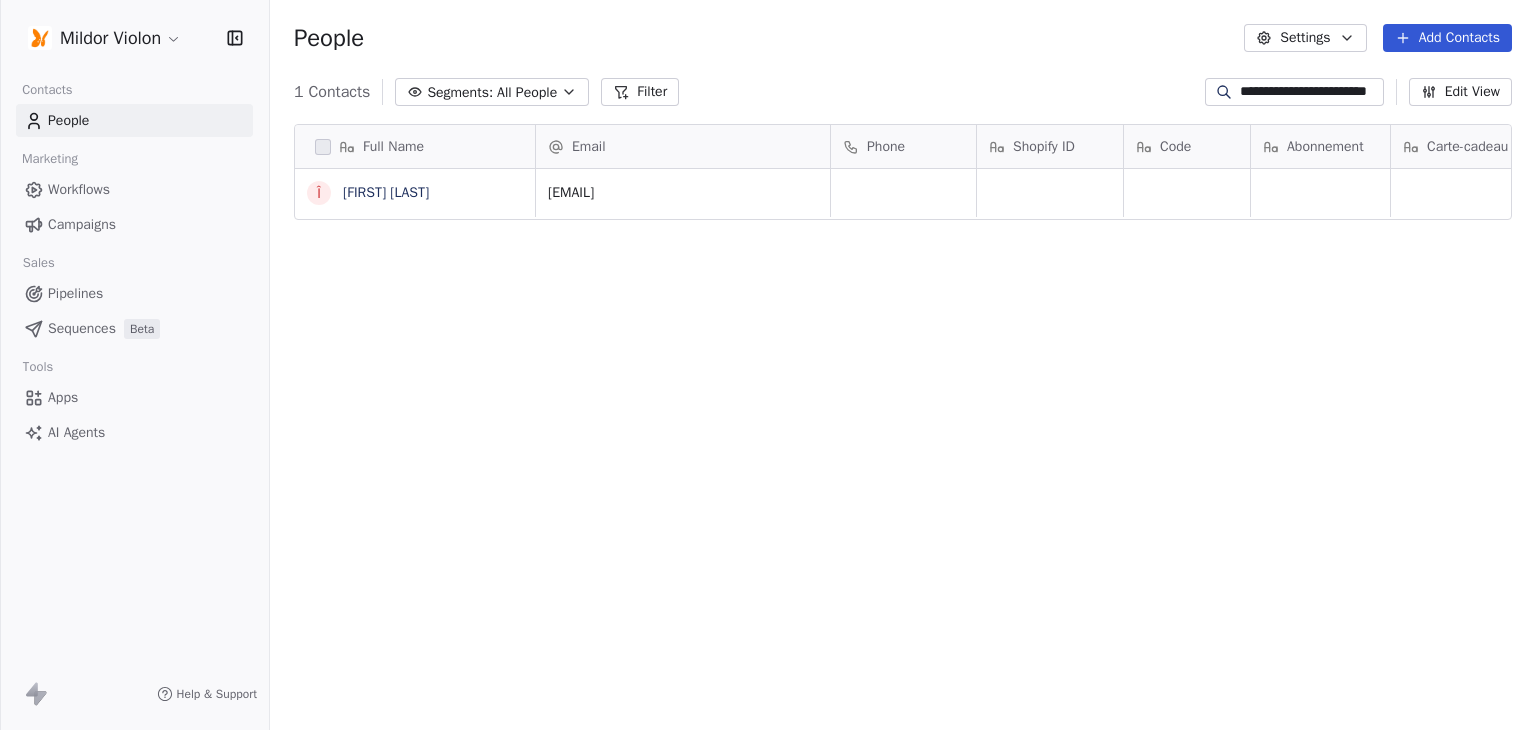 scroll, scrollTop: 16, scrollLeft: 16, axis: both 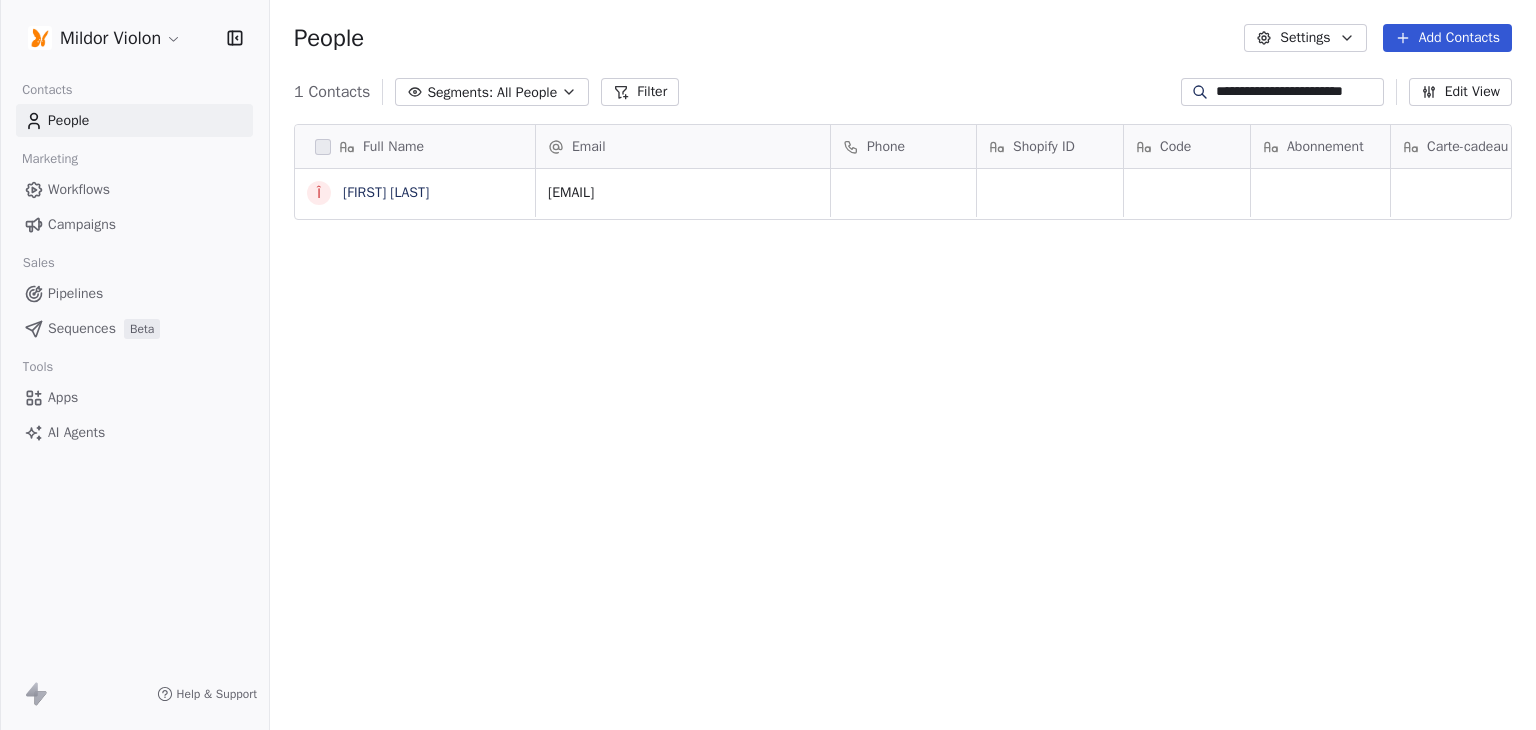 drag, startPoint x: 1204, startPoint y: 89, endPoint x: 1374, endPoint y: 102, distance: 170.49634 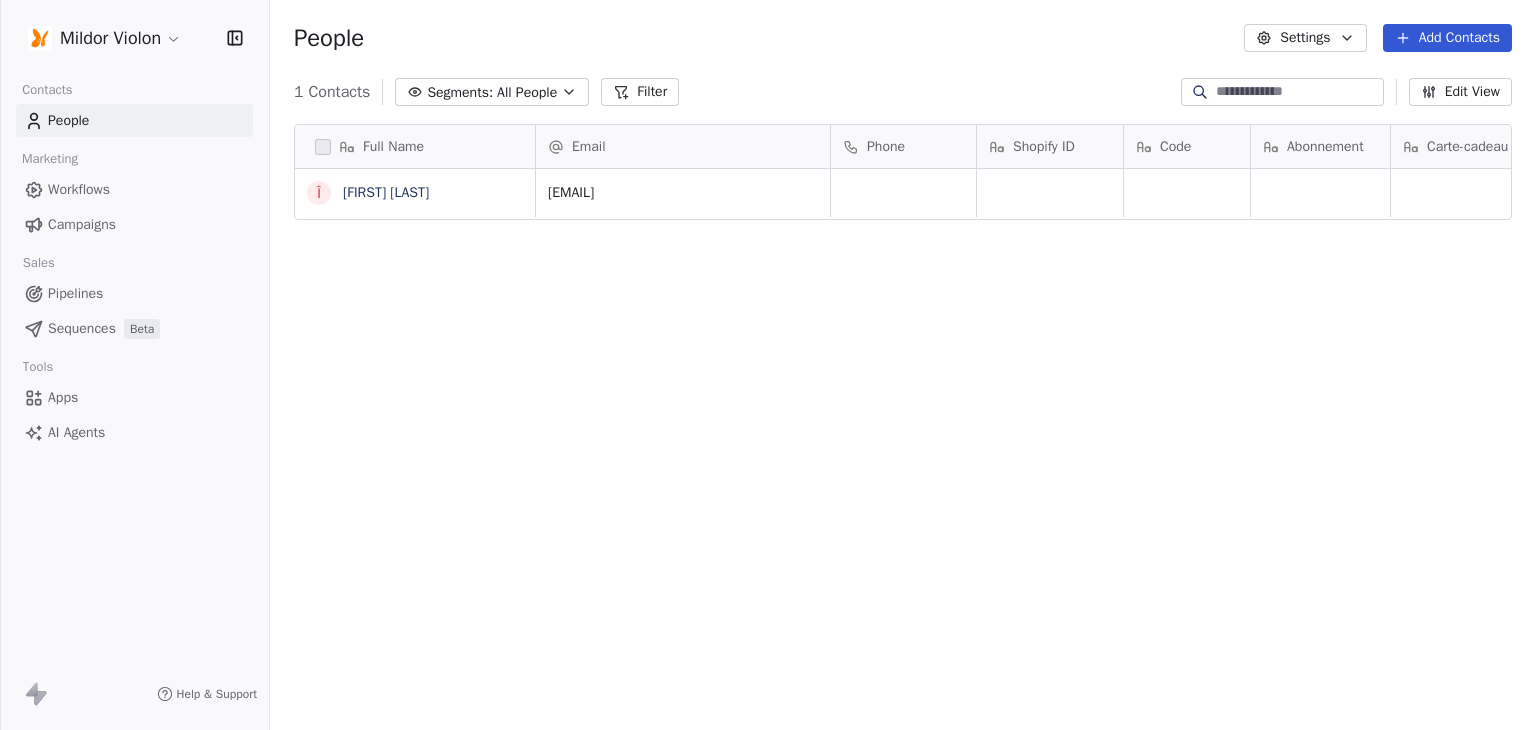 scroll, scrollTop: 0, scrollLeft: 0, axis: both 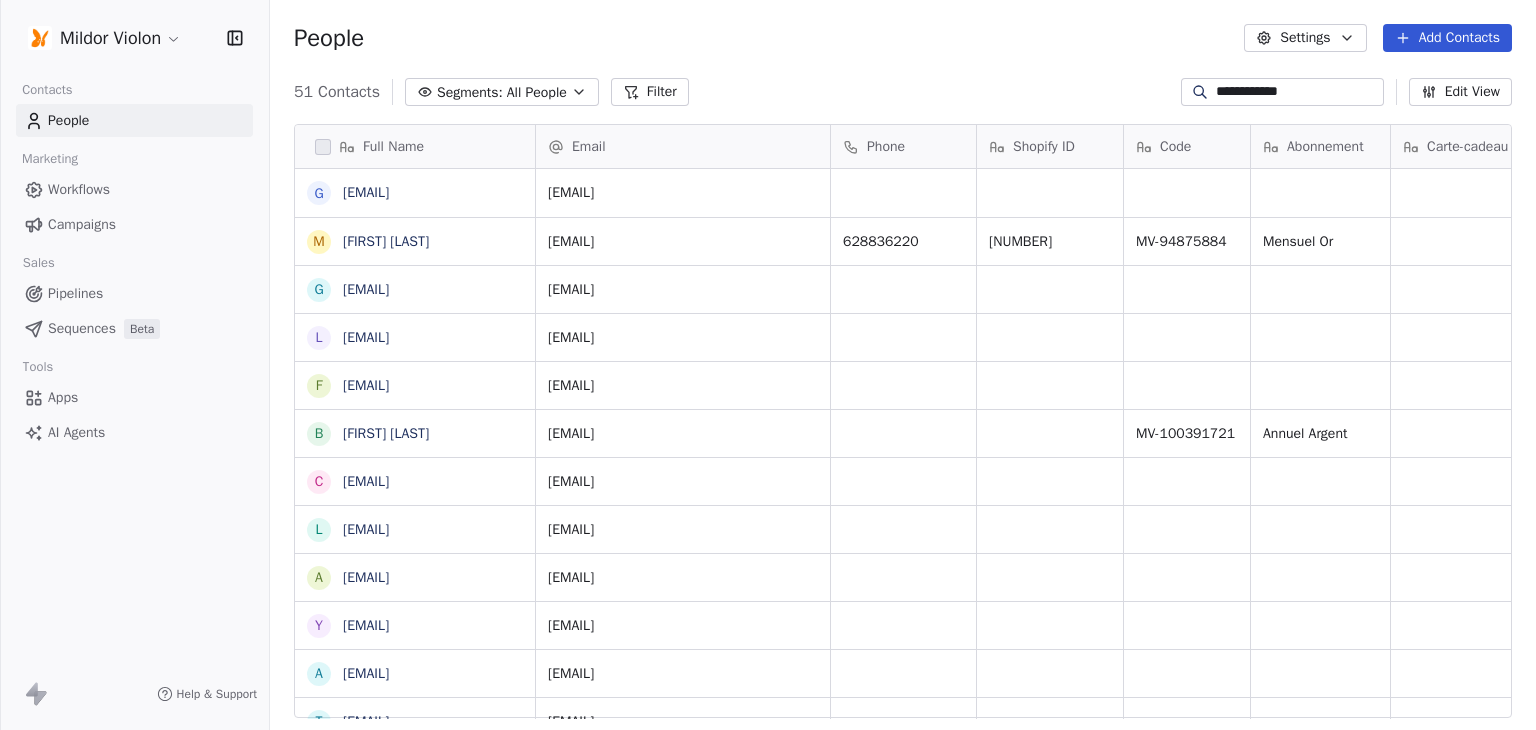 type on "**********" 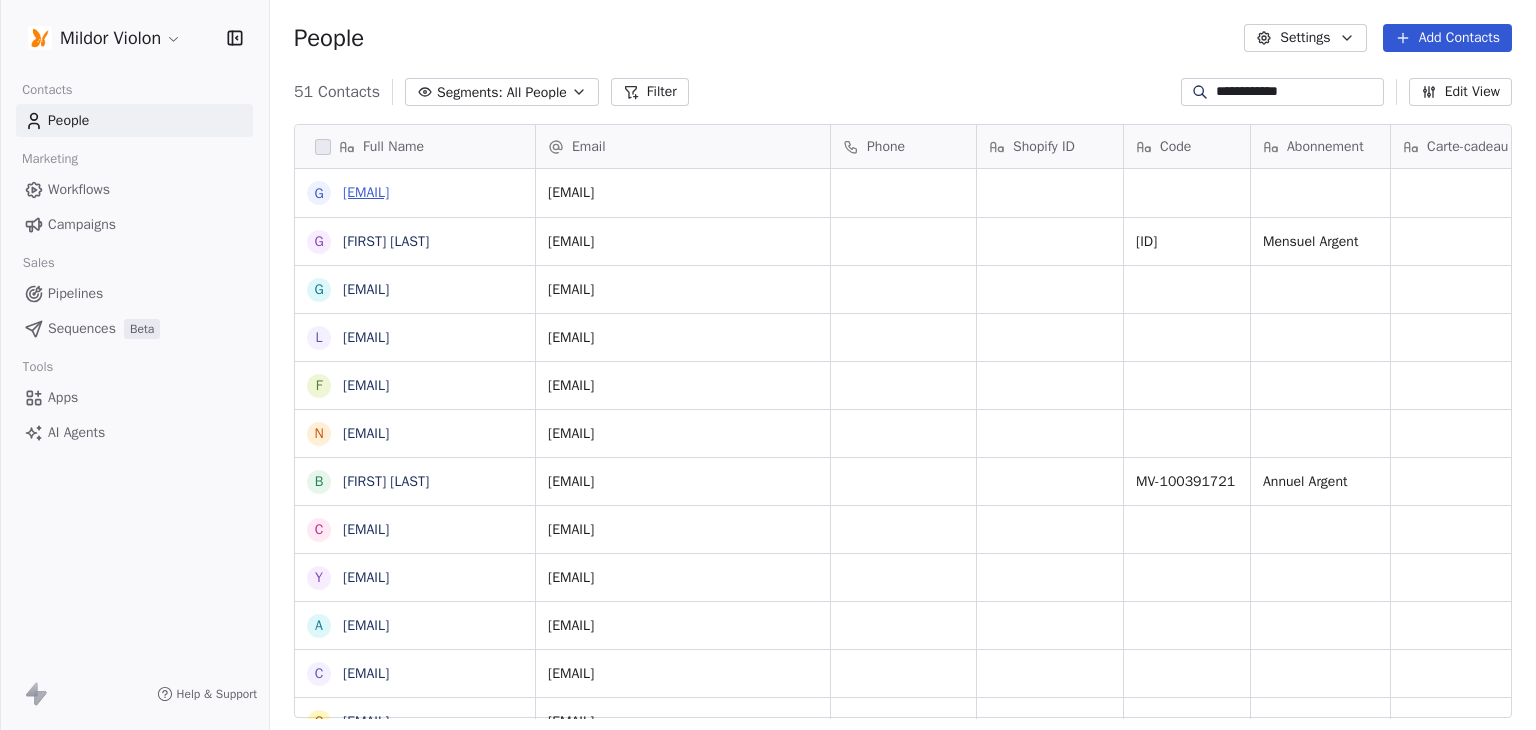 click on "[EMAIL]" at bounding box center (366, 192) 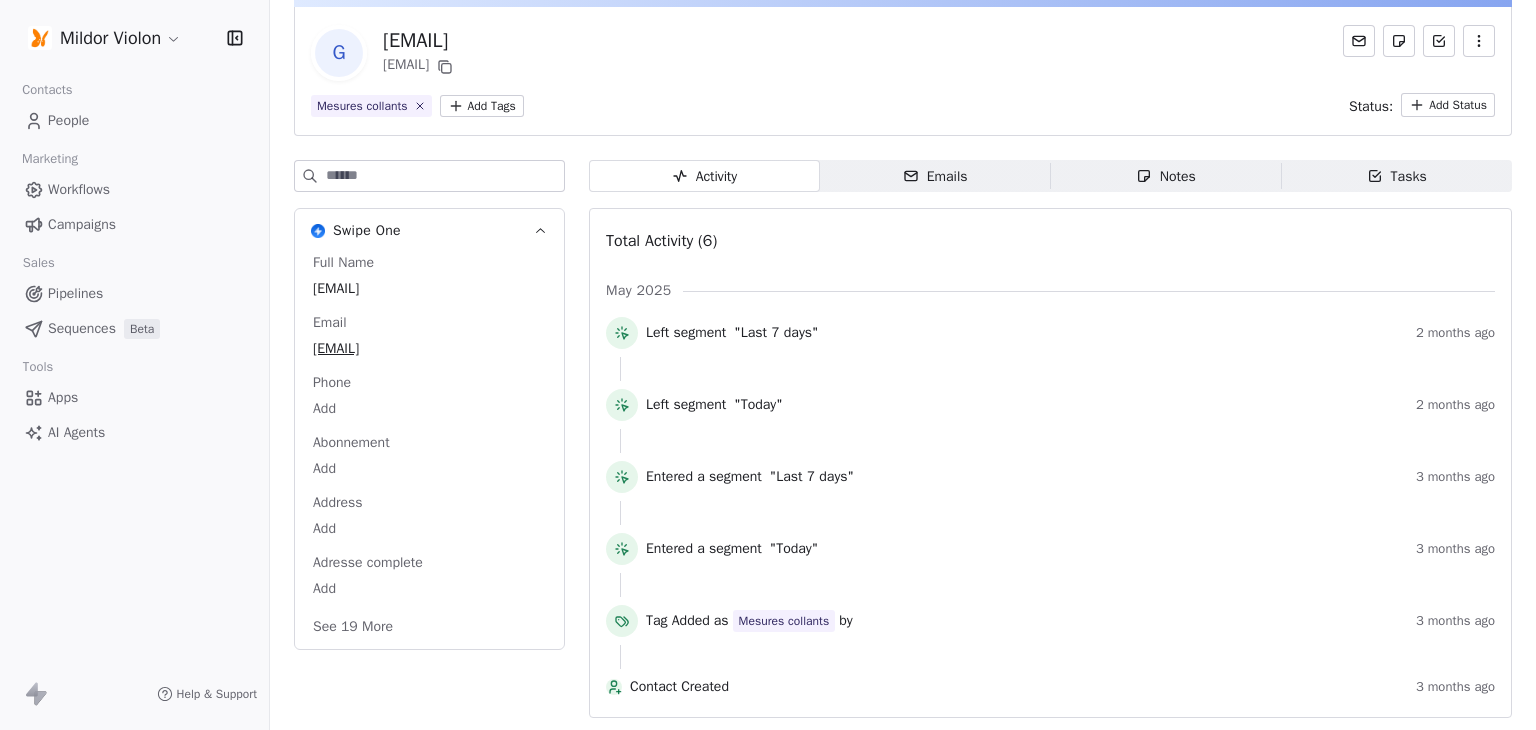 scroll, scrollTop: 97, scrollLeft: 0, axis: vertical 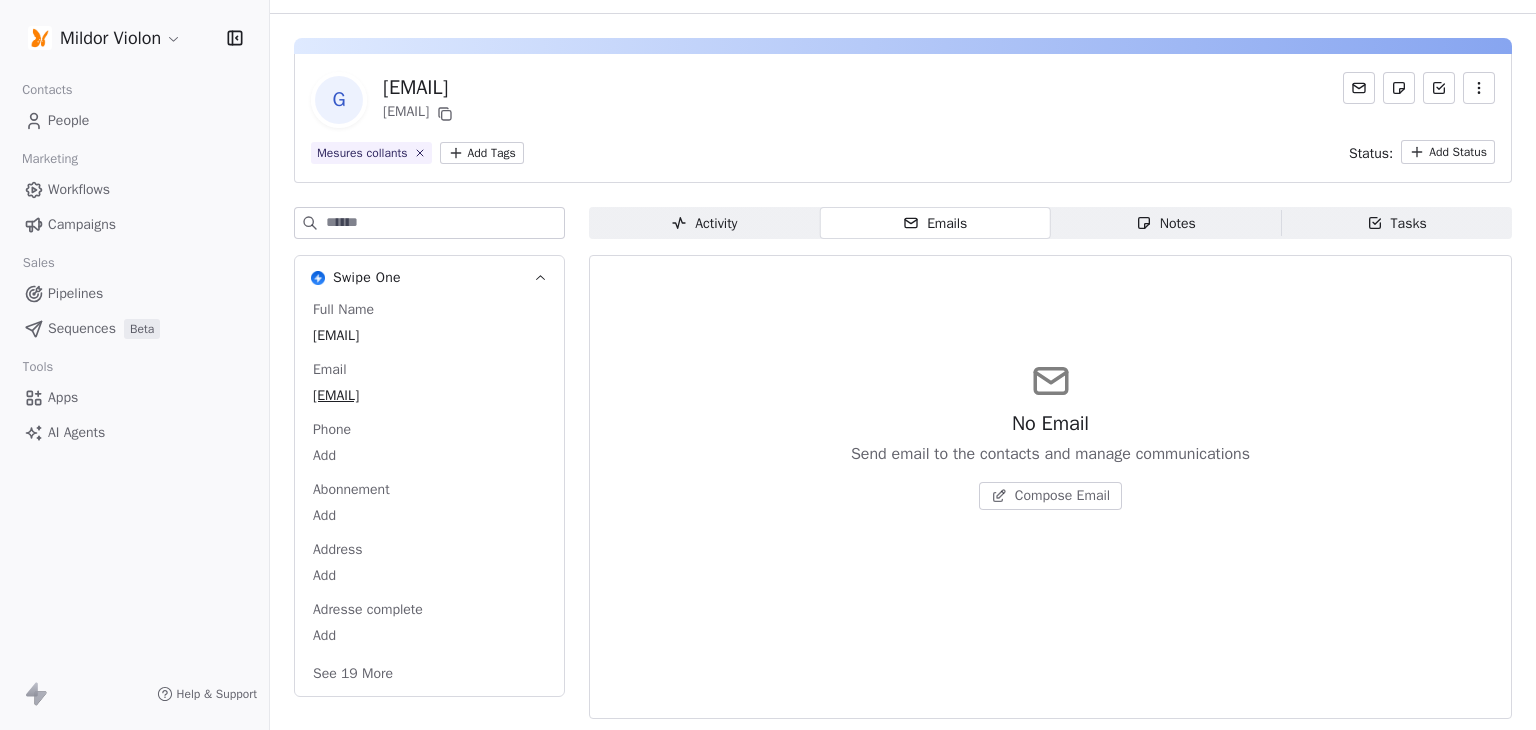 click on "Mildor Violon Contacts People Marketing Workflows Campaigns Sales Pipelines Sequences Beta Tools Apps AI Agents Help & Support People Settings Add Contacts 6983 Contacts Segments: All People Filter Edit View Tag Add to Sequence Export Full Name r [EMAIL] M [FIRST] [LAST] d [EMAIL] v [EMAIL] A [EMAIL] A [EMAIL] E [FIRST] [LAST] T [FIRST] m [EMAIL] d [EMAIL] m [EMAIL] y [EMAIL] q [EMAIL] j [EMAIL] i [EMAIL] M [FIRST] Email [EMAIL] Phone Add Abonnement Add Address Add Adresse complete Add See 19 More Activity Activity Emails Emails Notes Notes Tasks Tasks No Email Send email to the contacts and manage communications Compose Email" at bounding box center (768, 365) 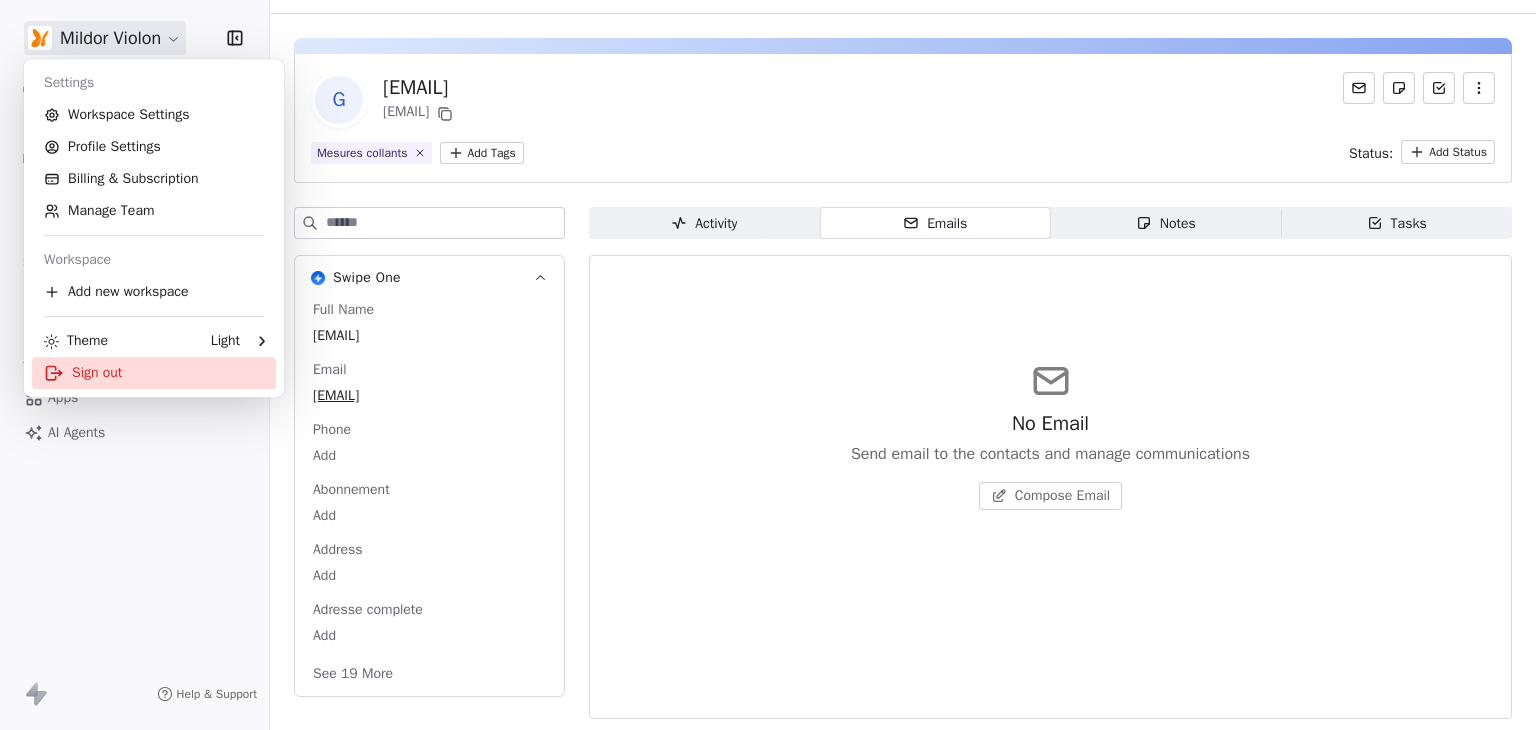 click on "Sign out" at bounding box center (154, 373) 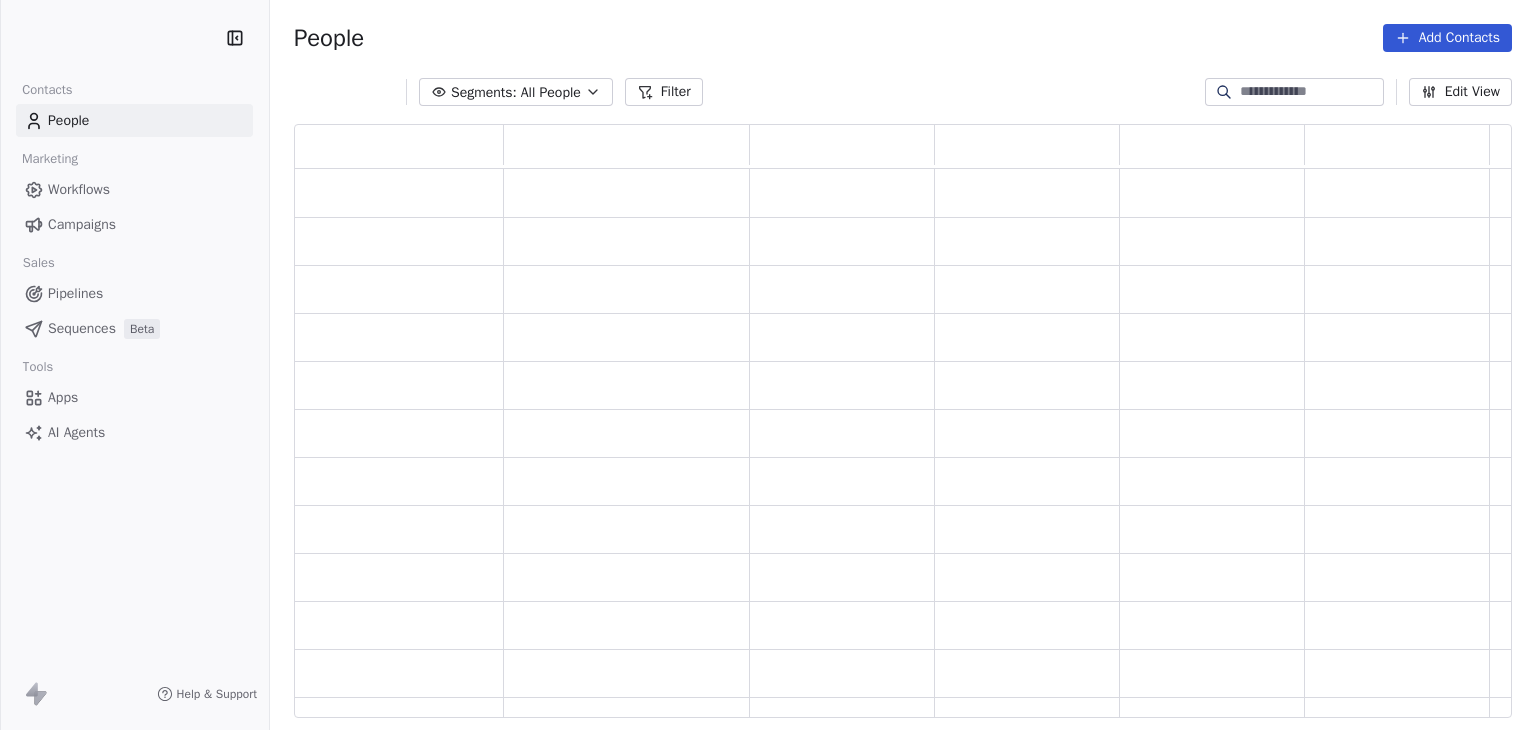 scroll, scrollTop: 0, scrollLeft: 0, axis: both 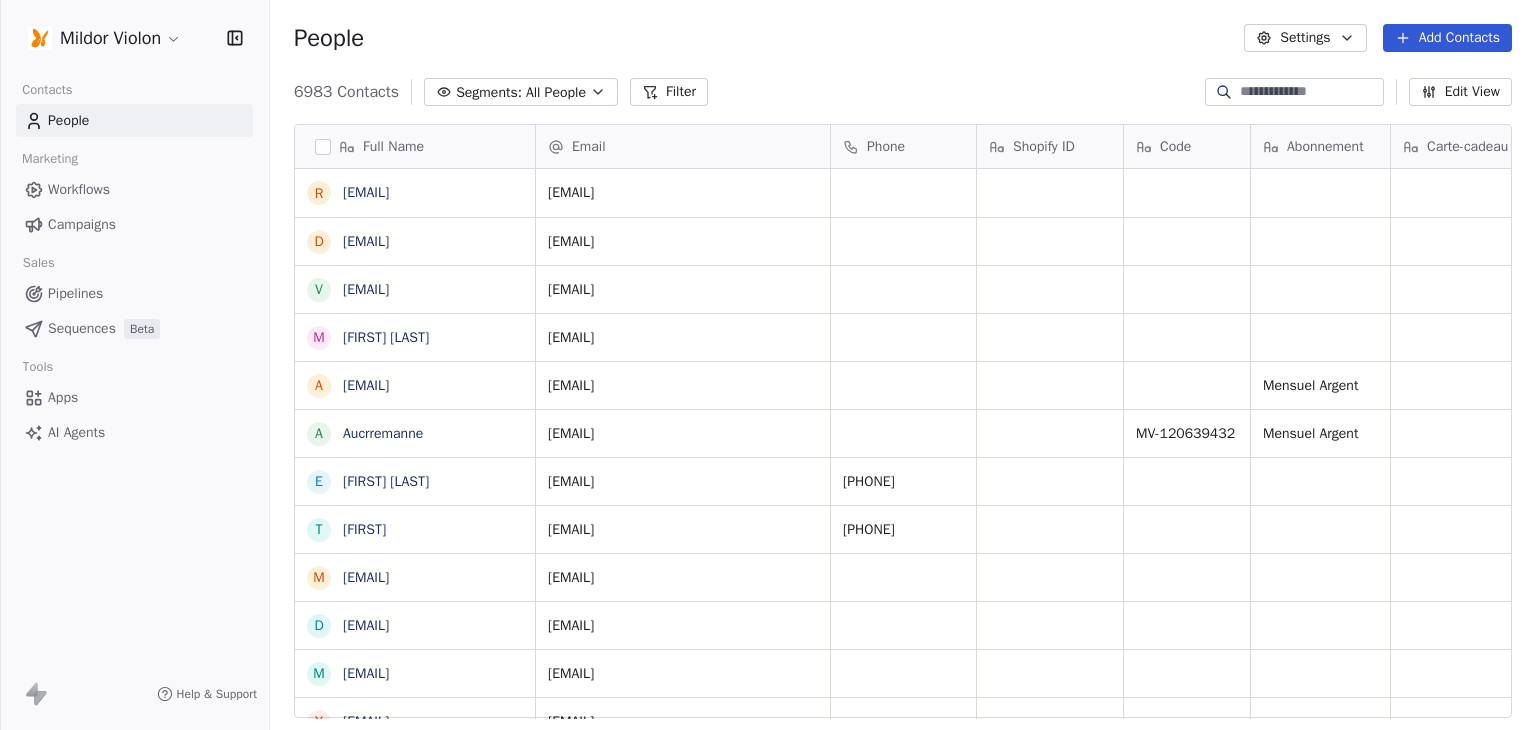 click on "Workflows" at bounding box center [79, 189] 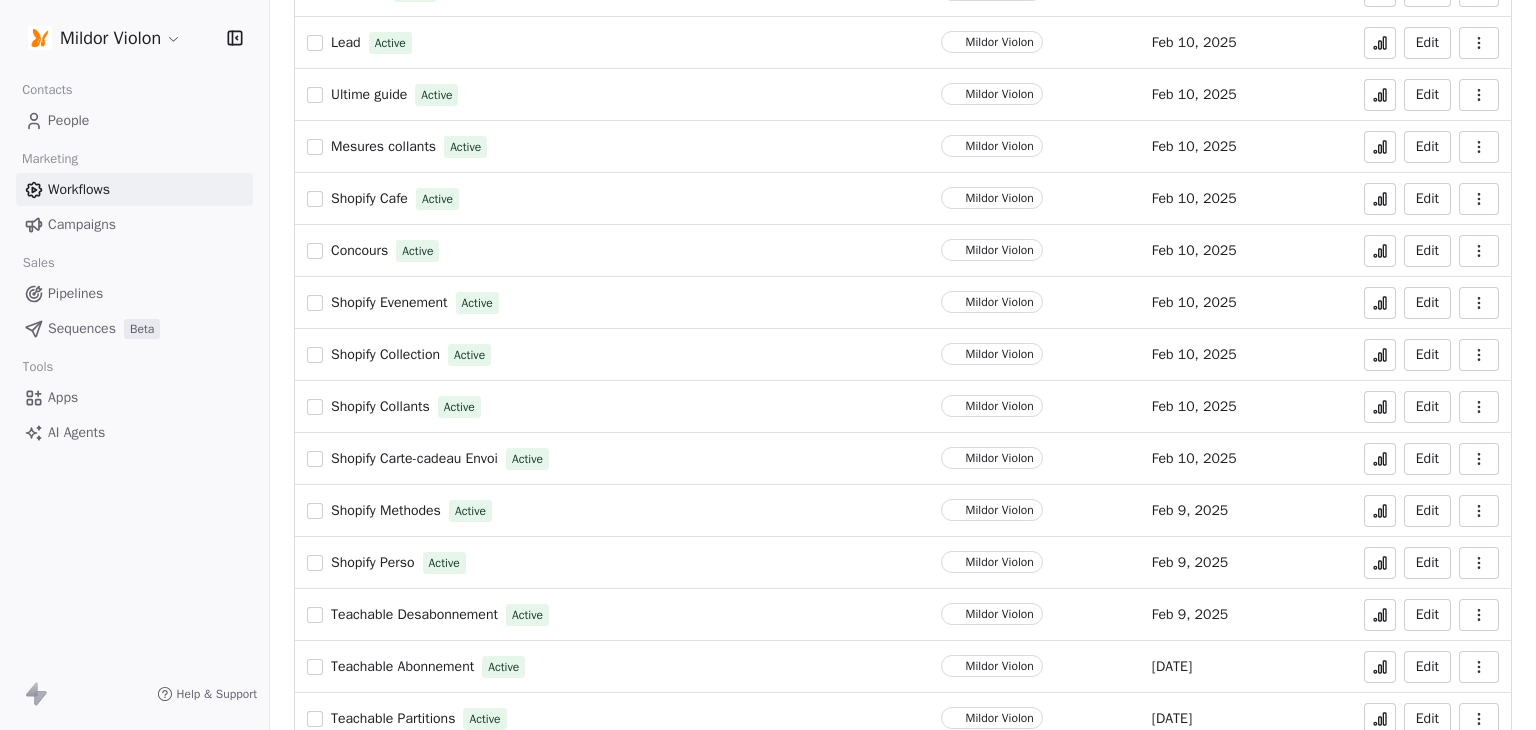 scroll, scrollTop: 0, scrollLeft: 0, axis: both 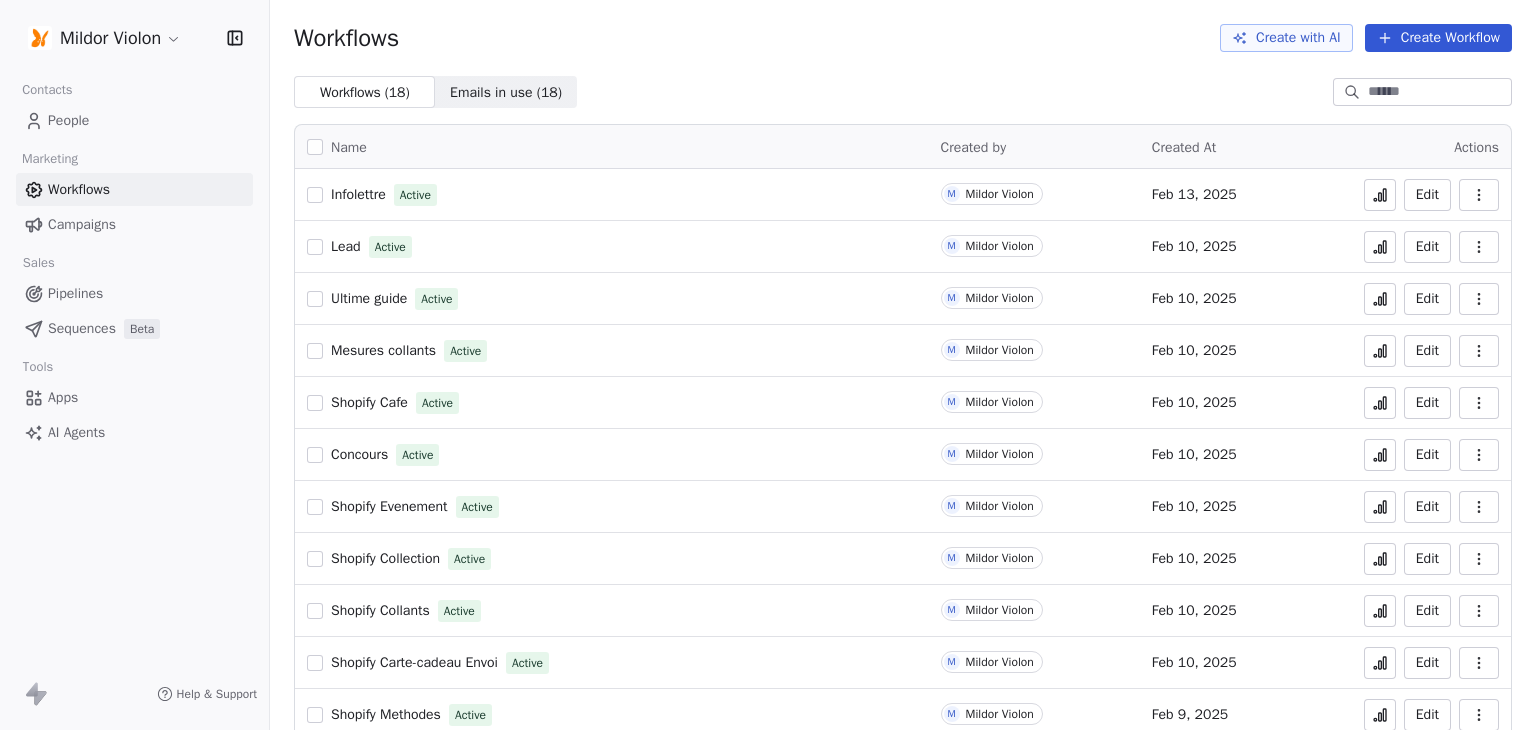 click on "Mildor Violon Contacts People Marketing Workflows Campaigns Sales Pipelines Sequences Beta Tools Apps AI Agents Help & Support Workflows  Create with AI  Create Workflow Workflows ( 18 ) Workflows ( 18 ) Emails in use ( 18 ) Emails in use ( 18 ) Name Created by Created At Actions Infolettre Active M Mildor Violon Feb 13, 2025 Edit Lead Active M Mildor Violon Feb 10, 2025 Edit Ultime guide Active M Mildor Violon Feb 10, 2025 Edit Mesures collants Active M Mildor Violon Feb 10, 2025 Edit Shopify Cafe Active M Mildor Violon Feb 10, 2025 Edit Concours Active M Mildor Violon Feb 10, 2025 Edit Shopify Evenement Active M Mildor Violon Feb 10, 2025 Edit Shopify Collection Active M Mildor Violon Feb 10, 2025 Edit Shopify Collants Active M Mildor Violon Feb 10, 2025 Edit Shopify Carte-cadeau Envoi Active M Mildor Violon Feb 10, 2025 Edit Shopify Methodes Active M Mildor Violon Feb 9, 2025 Edit Shopify Perso Active M Mildor Violon Feb 9, 2025 Edit Teachable Desabonnement Active M Mildor Violon Feb 9, 2025 Edit Active" at bounding box center [768, 365] 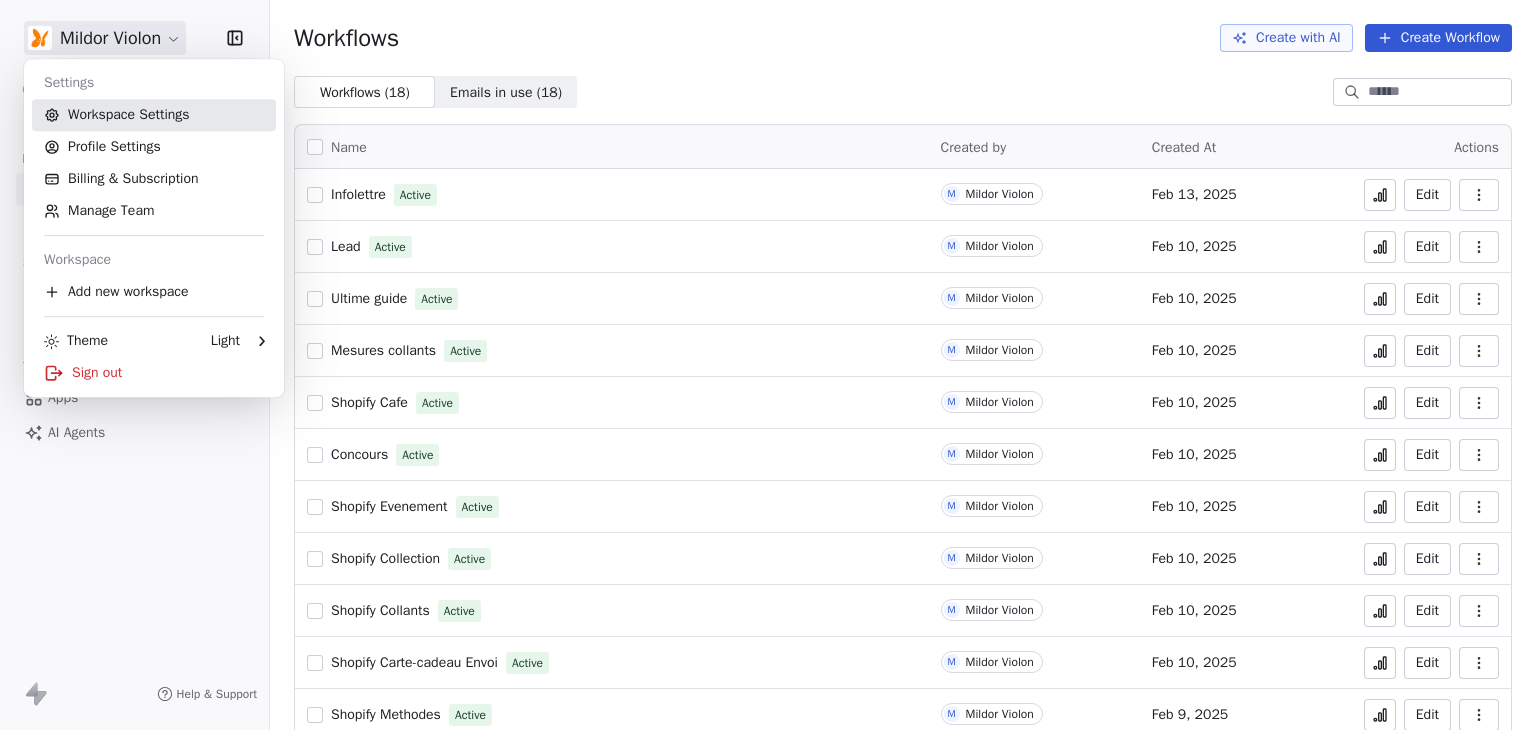 click on "Workspace Settings" at bounding box center (154, 115) 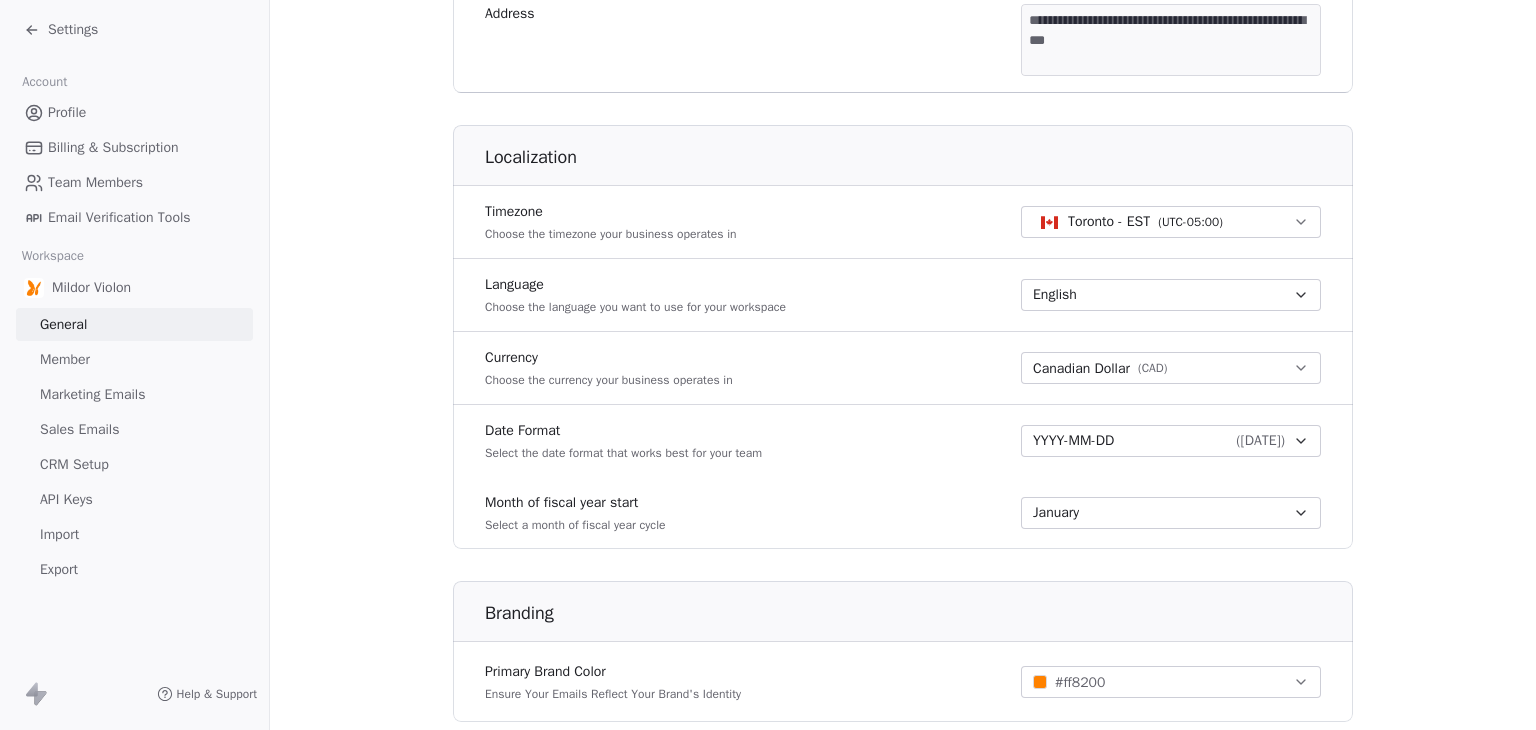 scroll, scrollTop: 800, scrollLeft: 0, axis: vertical 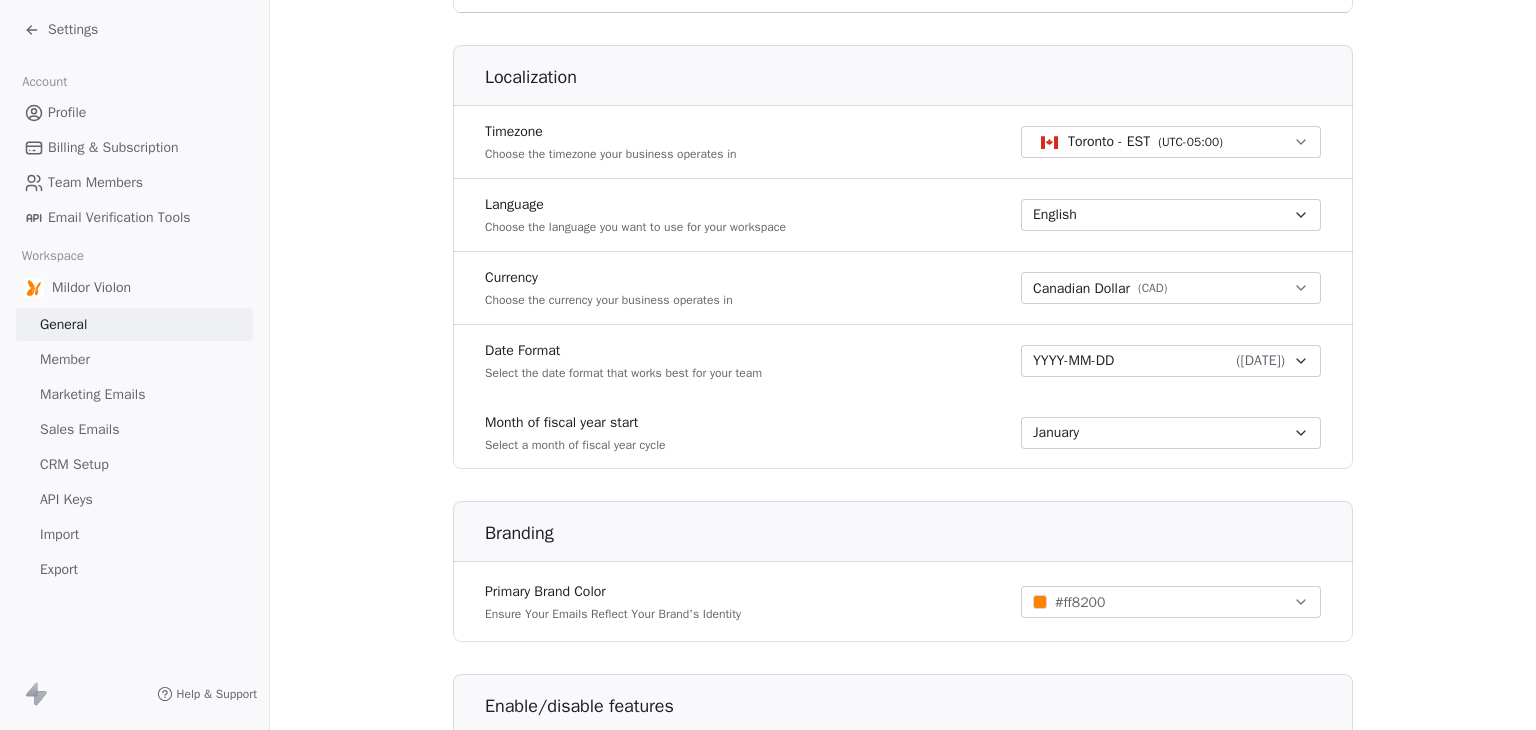 click on "Sales Emails" at bounding box center [79, 429] 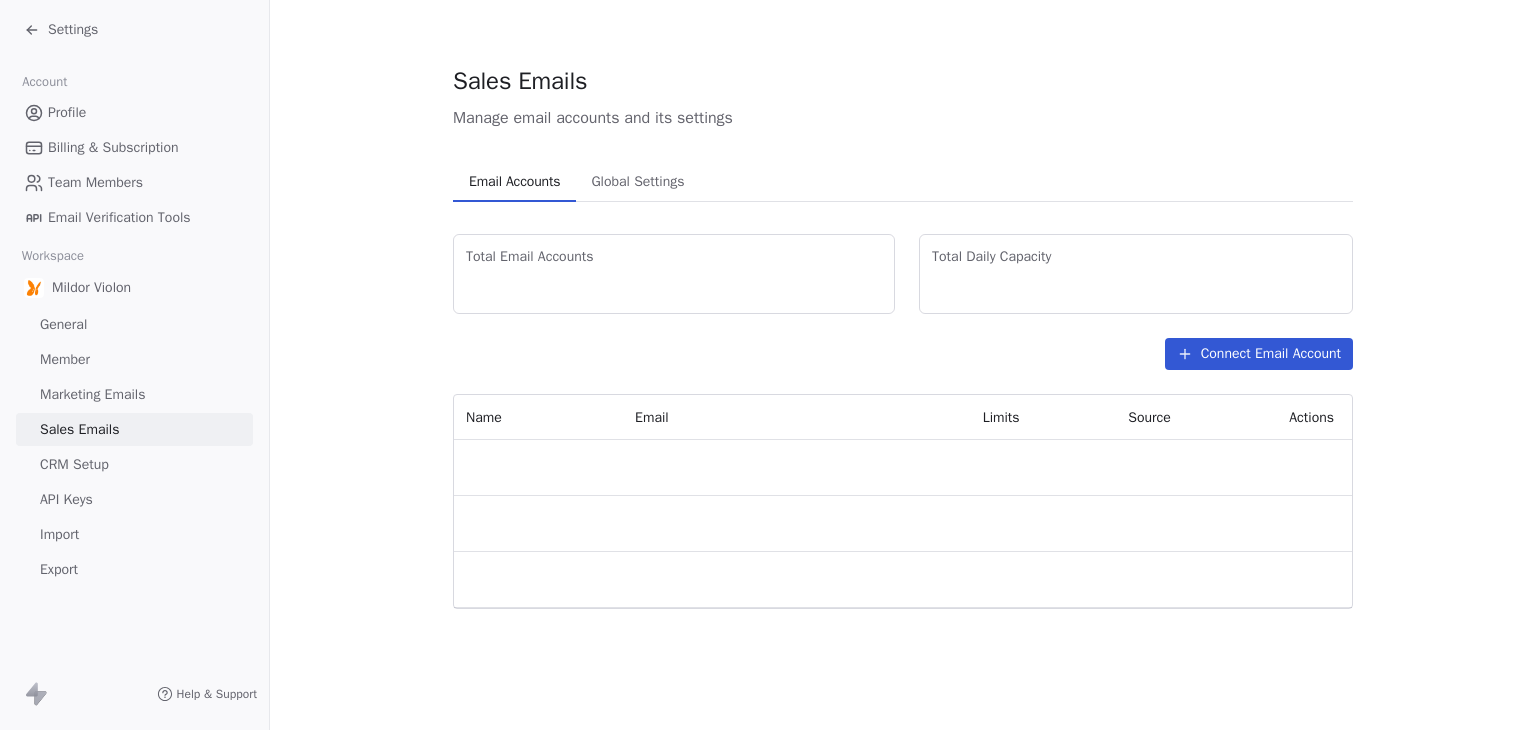 scroll, scrollTop: 0, scrollLeft: 0, axis: both 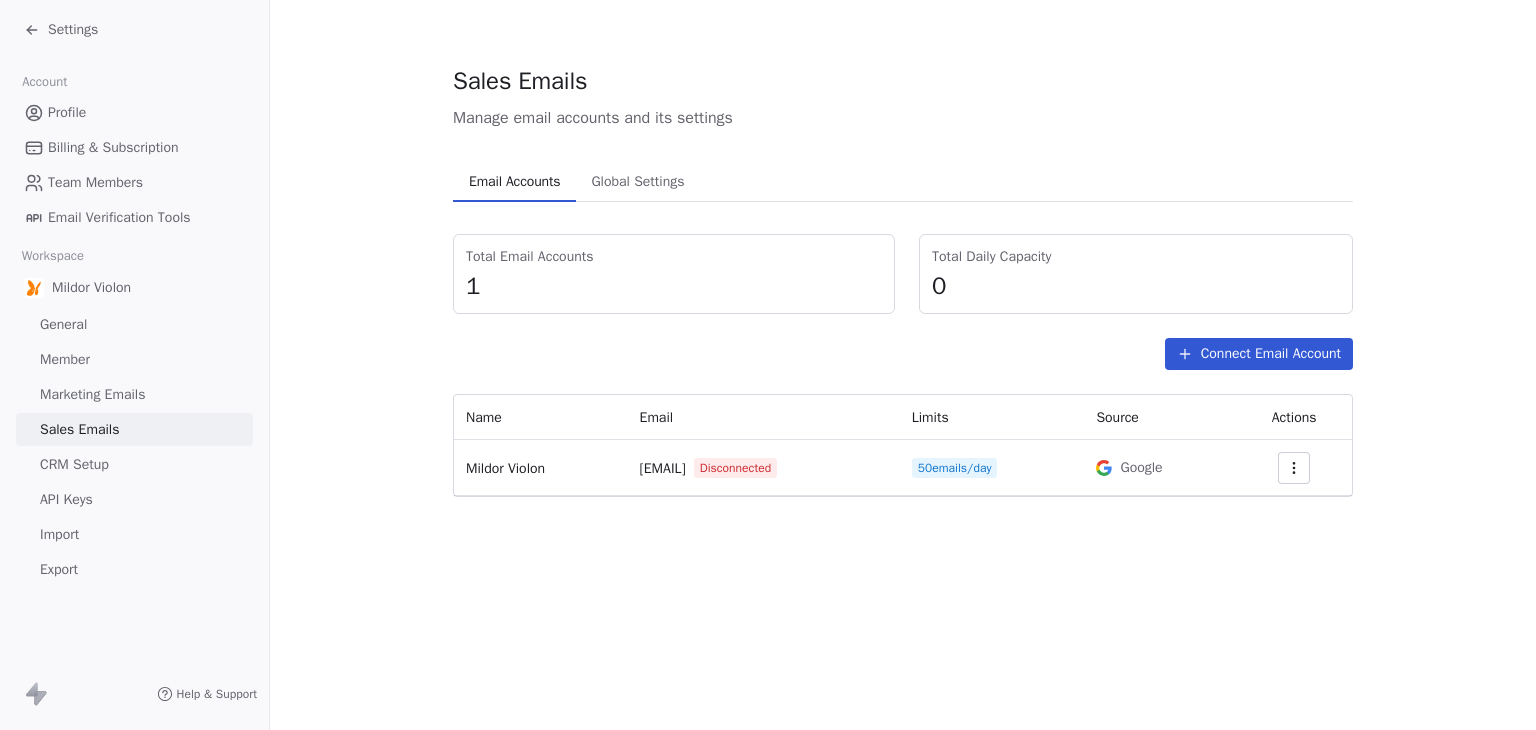 click on "Marketing Emails" at bounding box center [92, 394] 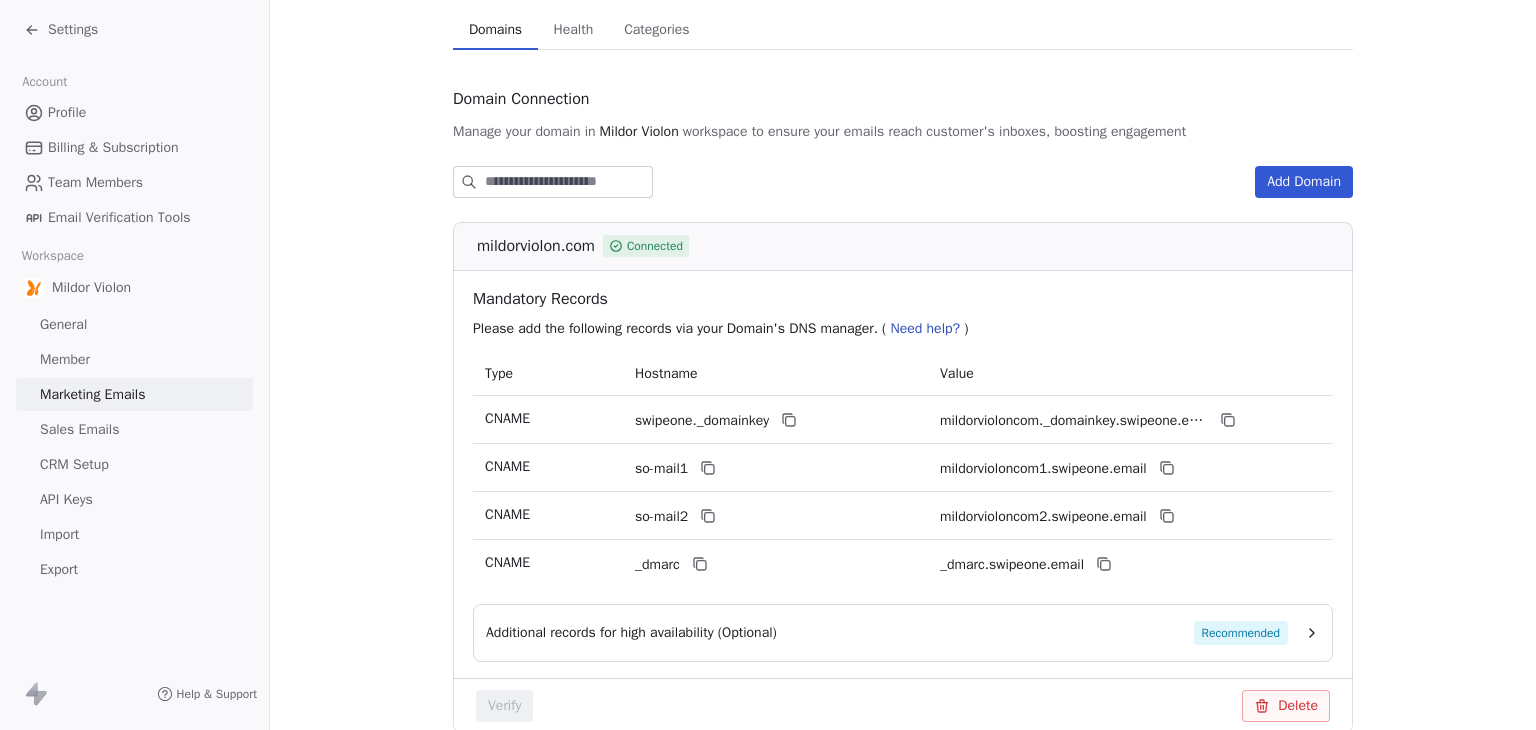 scroll, scrollTop: 150, scrollLeft: 0, axis: vertical 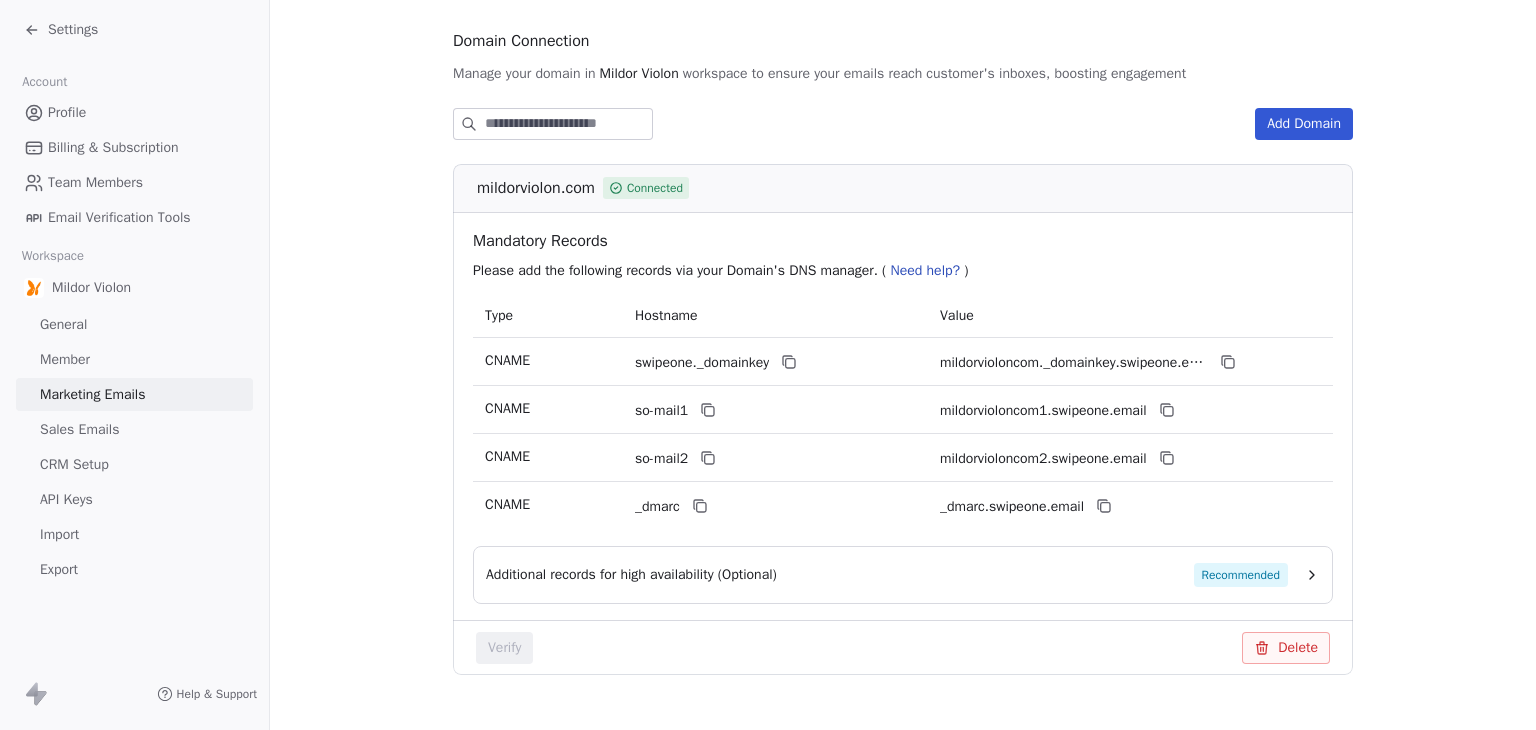 click on "Sales Emails" at bounding box center (134, 429) 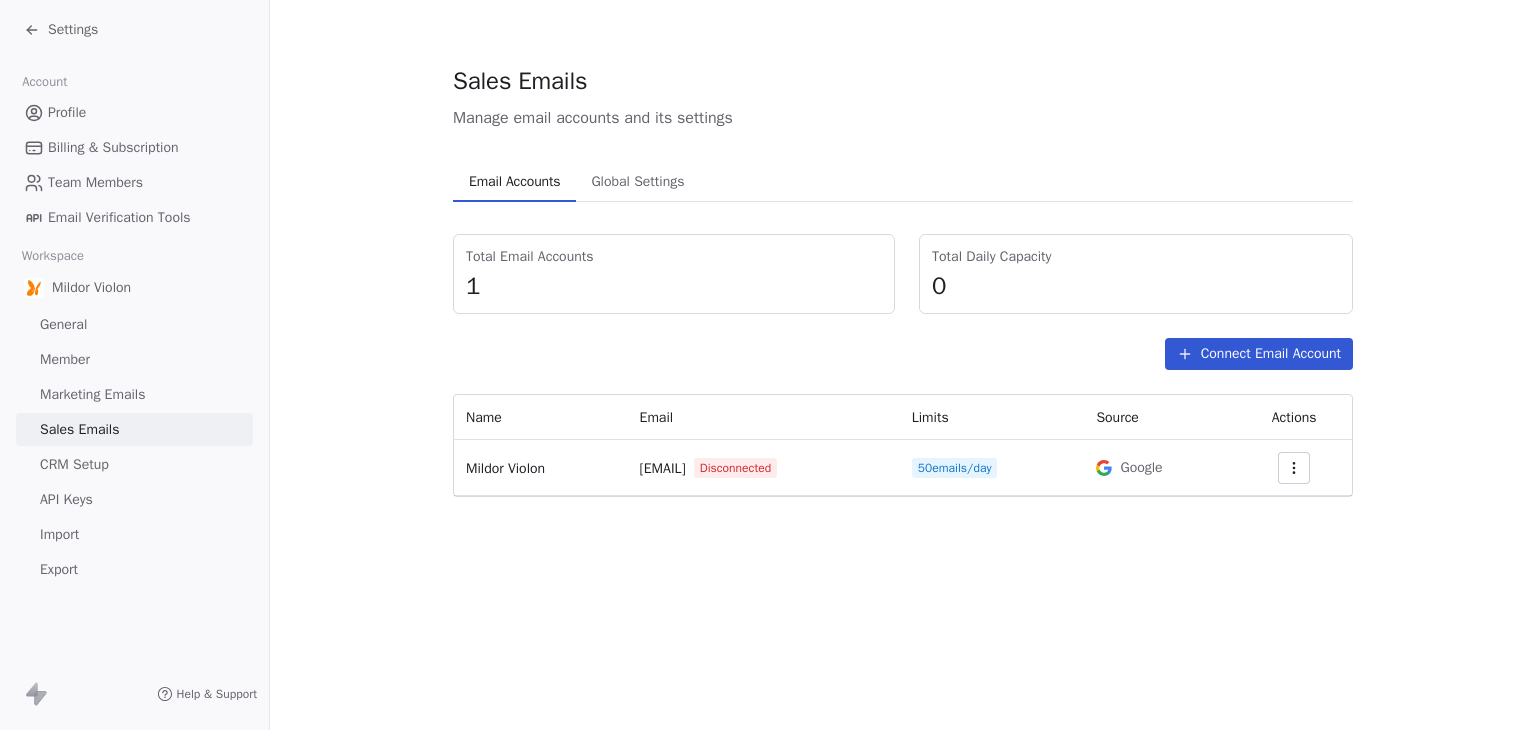 scroll, scrollTop: 0, scrollLeft: 0, axis: both 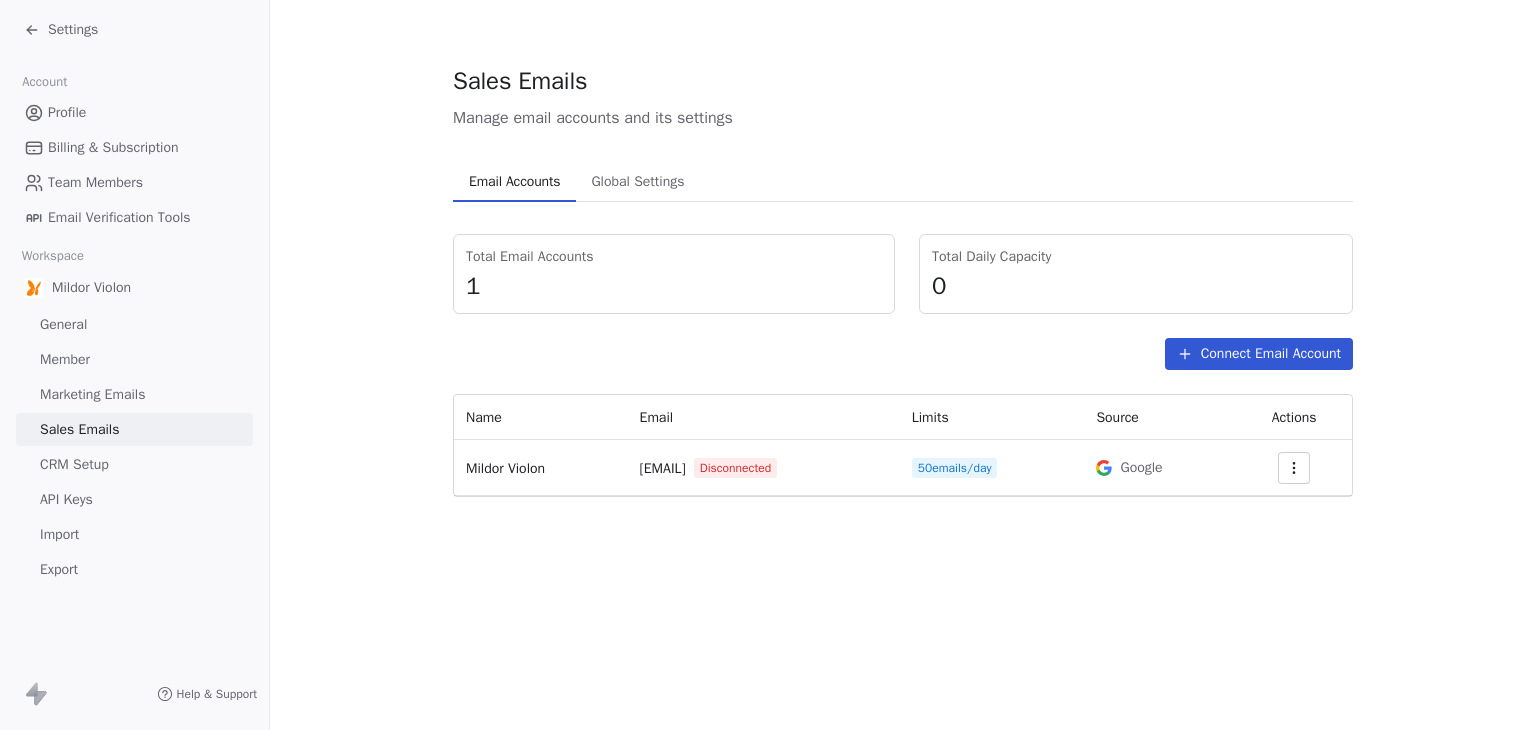 click on "Settings" at bounding box center (73, 30) 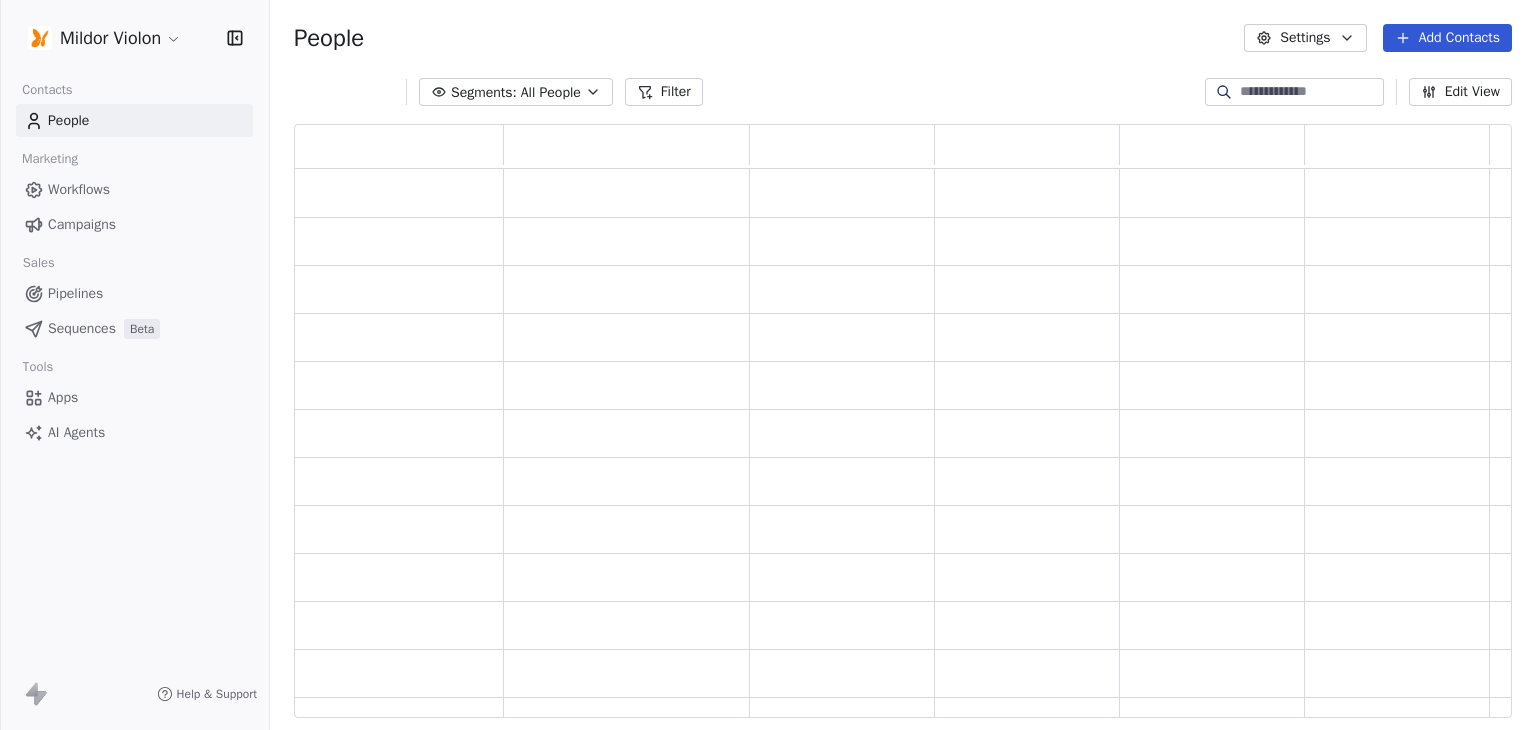 scroll, scrollTop: 16, scrollLeft: 16, axis: both 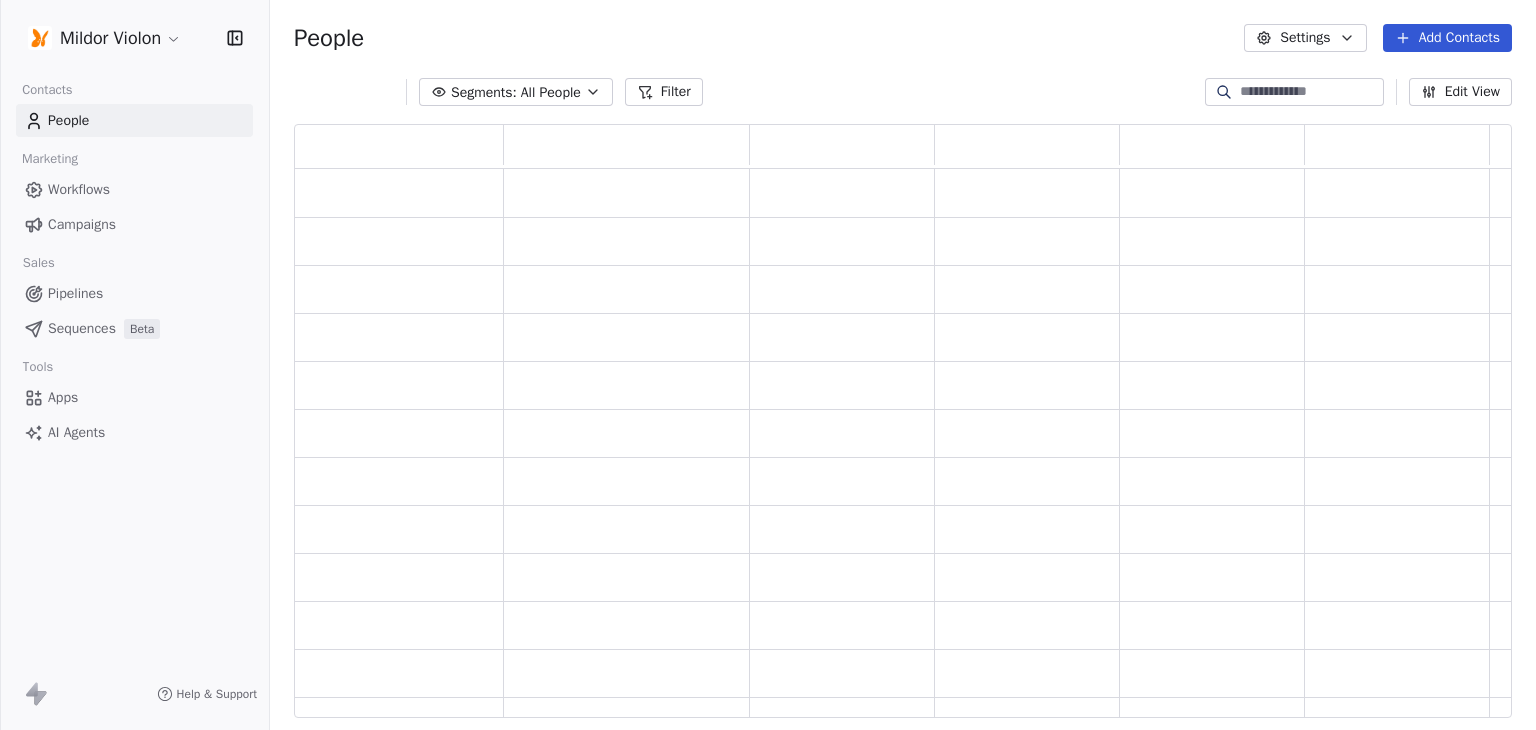 click on "Mildor Violon Contacts People Marketing Workflows Campaigns Sales Pipelines Sequences Beta Tools Apps AI Agents Help & Support People Settings  Add Contacts Segments: All People Filter  Edit View Tag Add to Sequence Export" at bounding box center (768, 365) 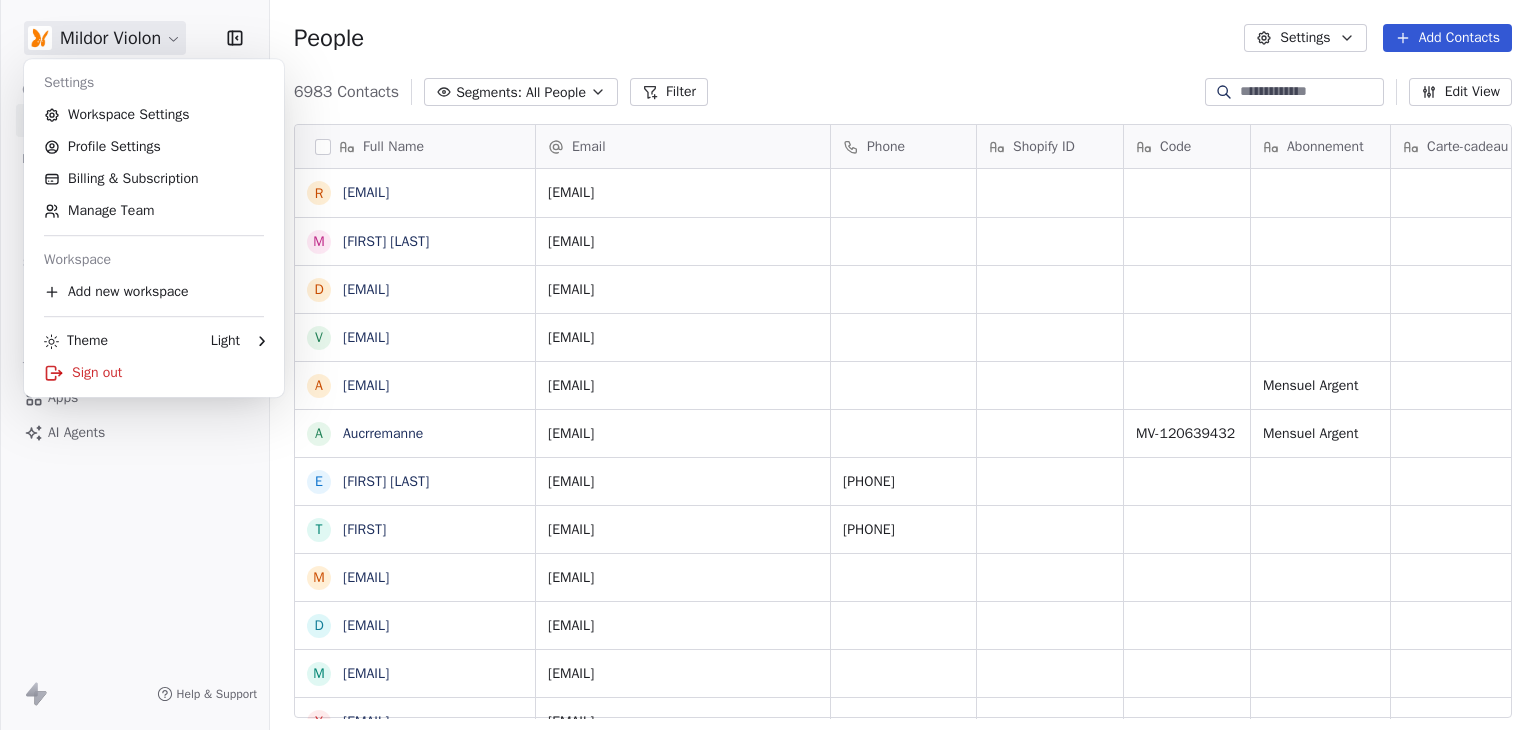 scroll, scrollTop: 16, scrollLeft: 16, axis: both 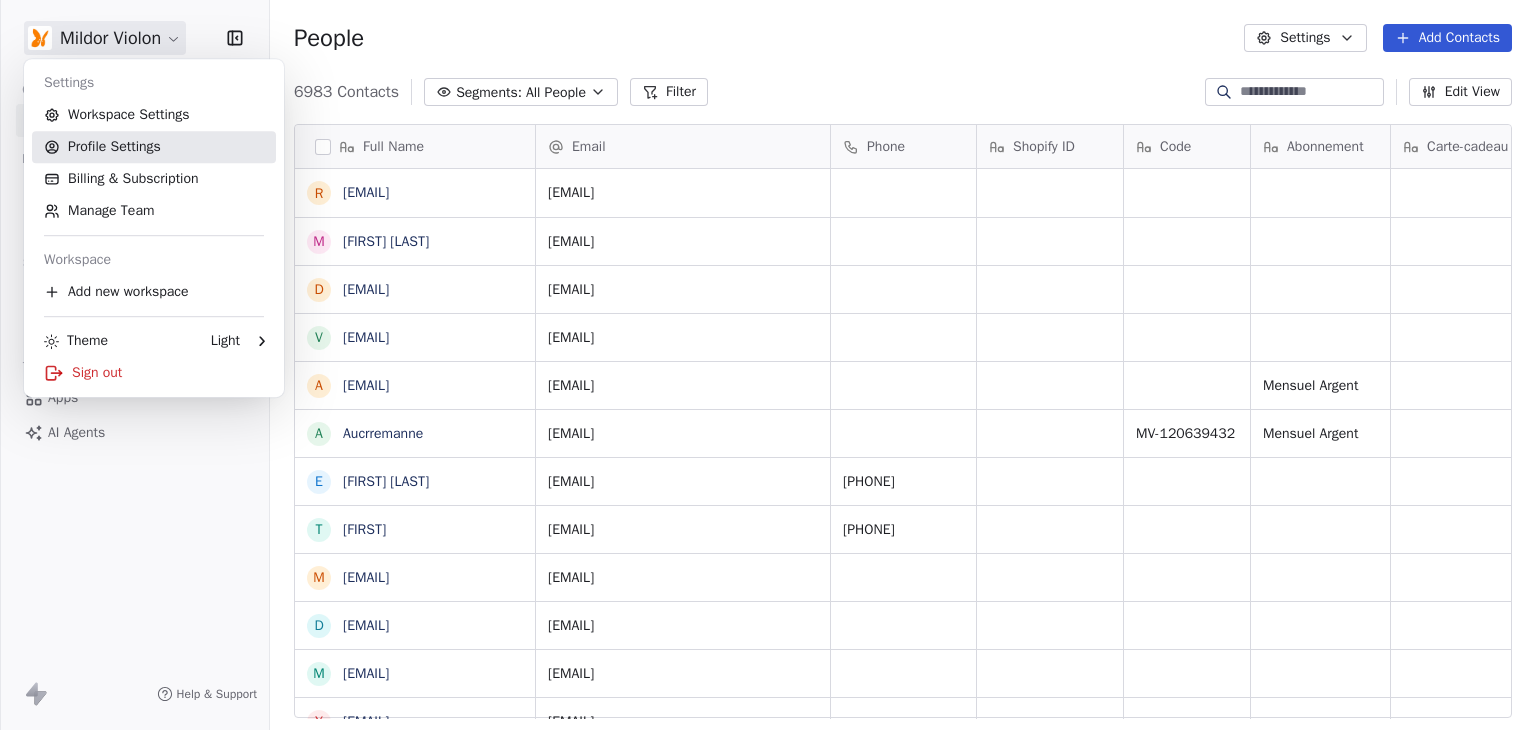 click on "Profile Settings" at bounding box center [154, 147] 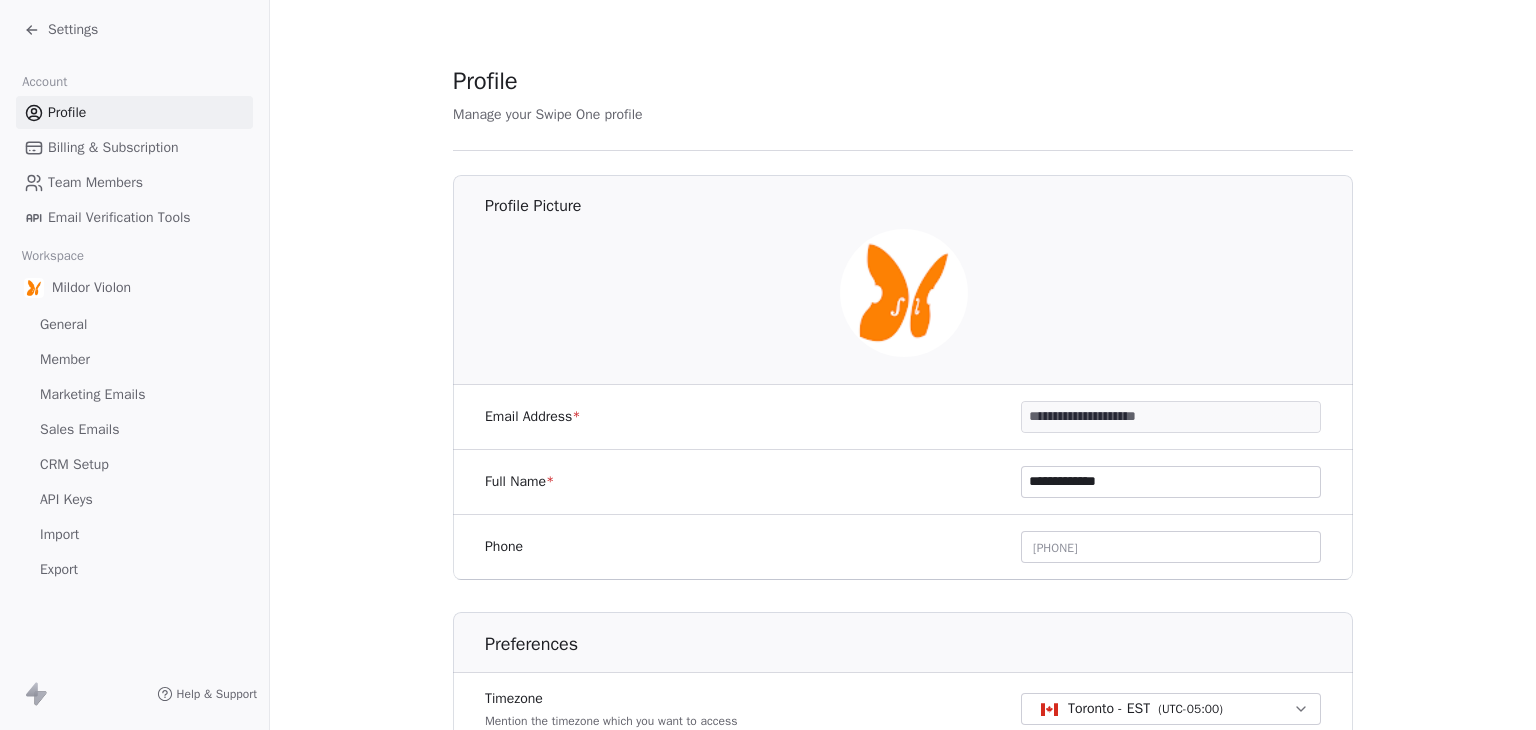 click on "Settings" at bounding box center [73, 30] 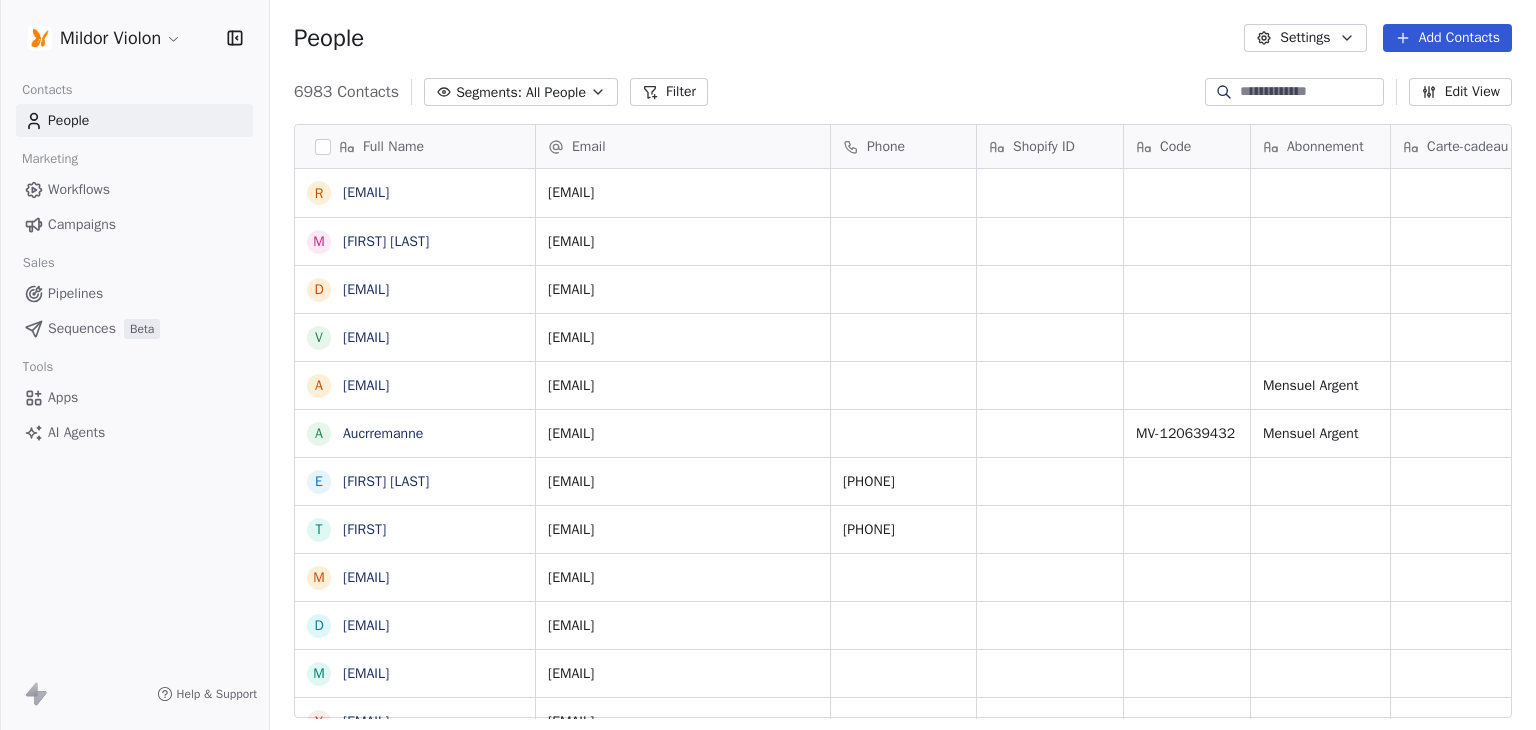 scroll, scrollTop: 16, scrollLeft: 16, axis: both 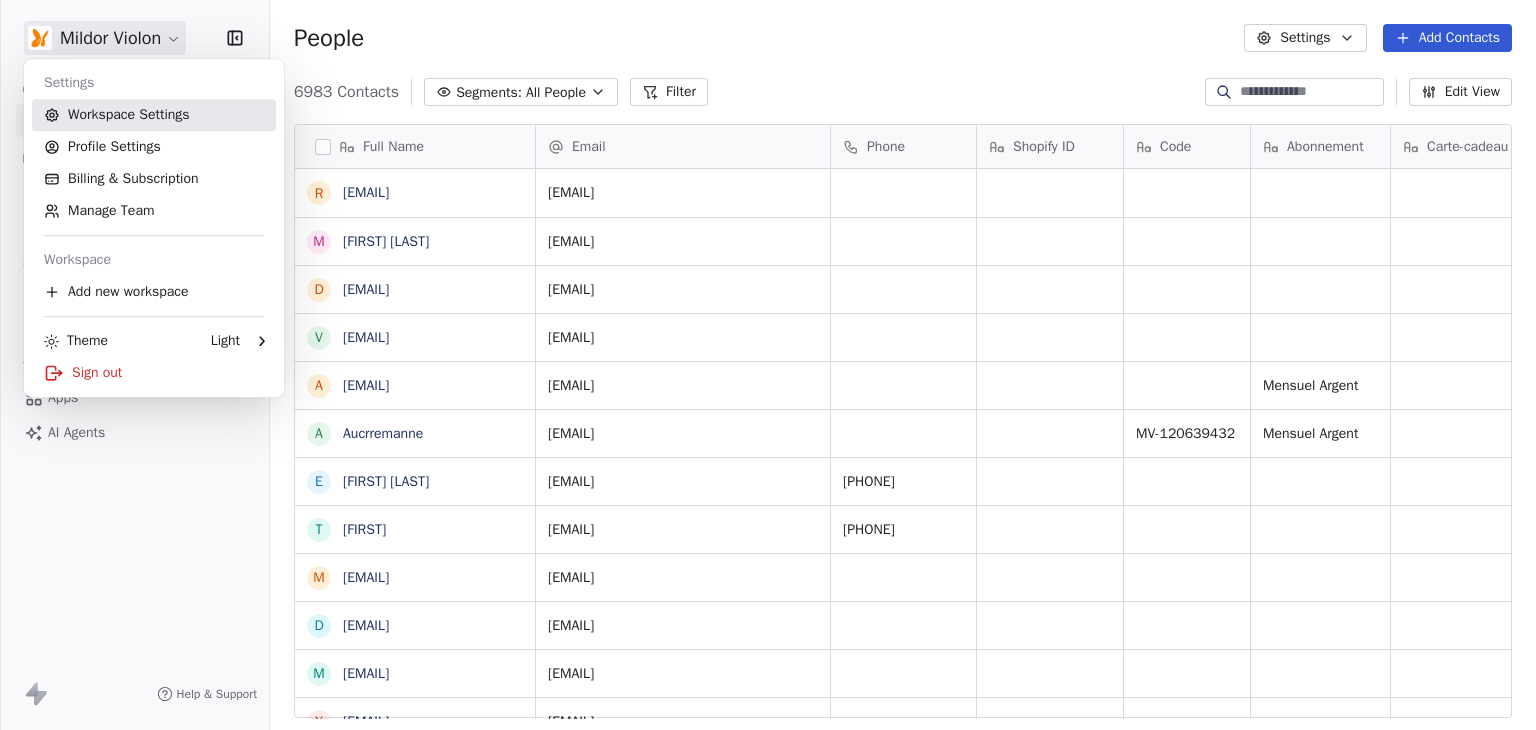 click on "Workspace Settings" at bounding box center (154, 115) 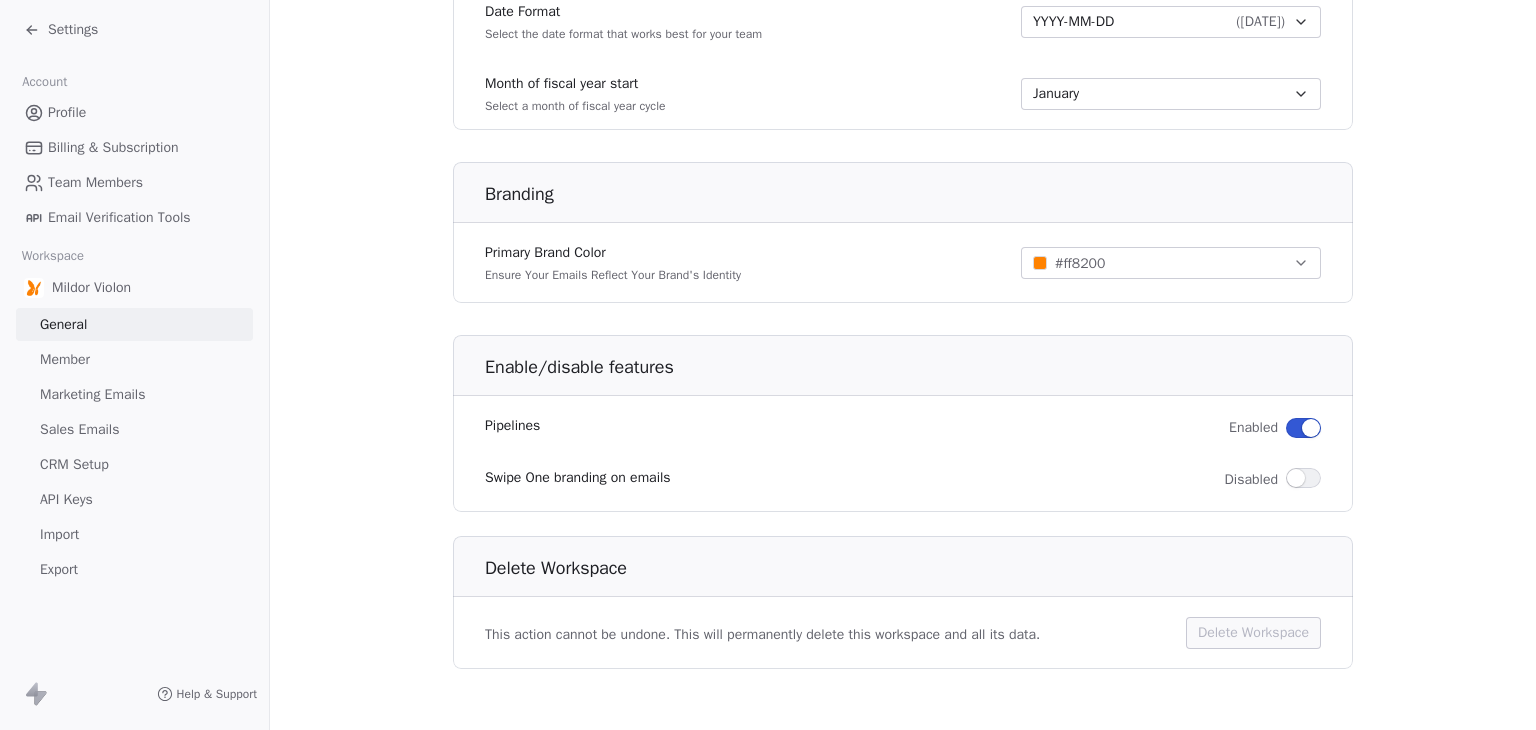 scroll, scrollTop: 1140, scrollLeft: 0, axis: vertical 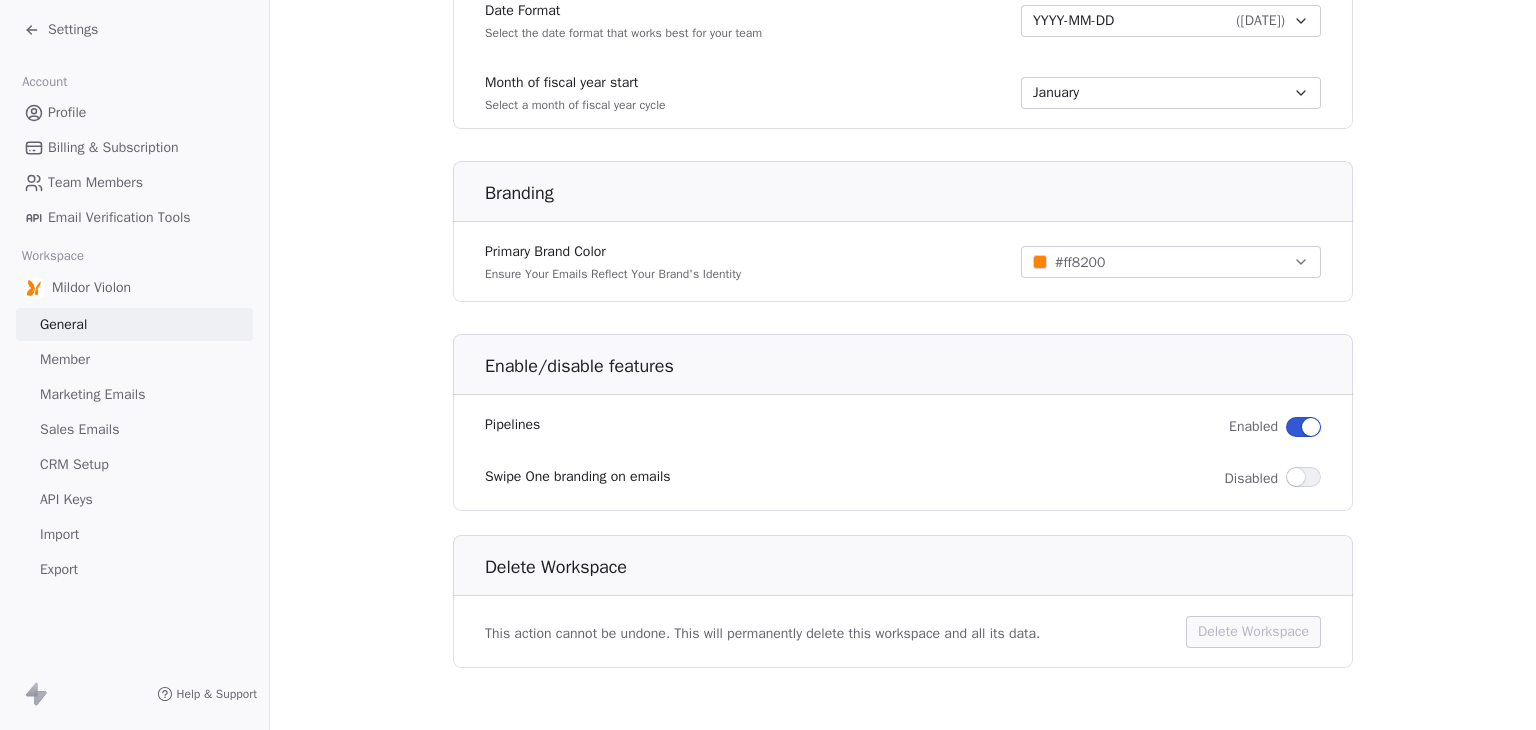 click on "Marketing Emails" at bounding box center [92, 394] 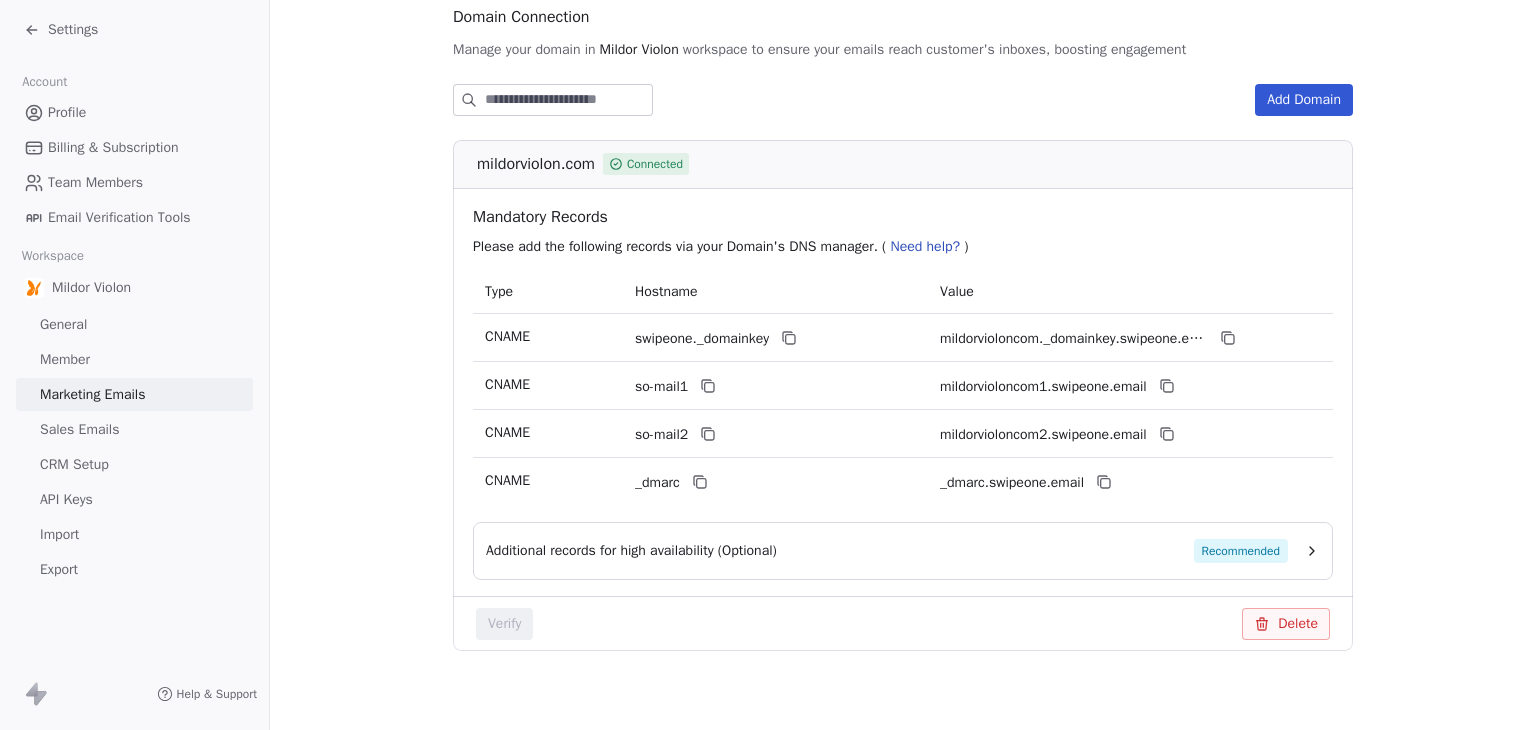 click on "Sales Emails" at bounding box center (79, 429) 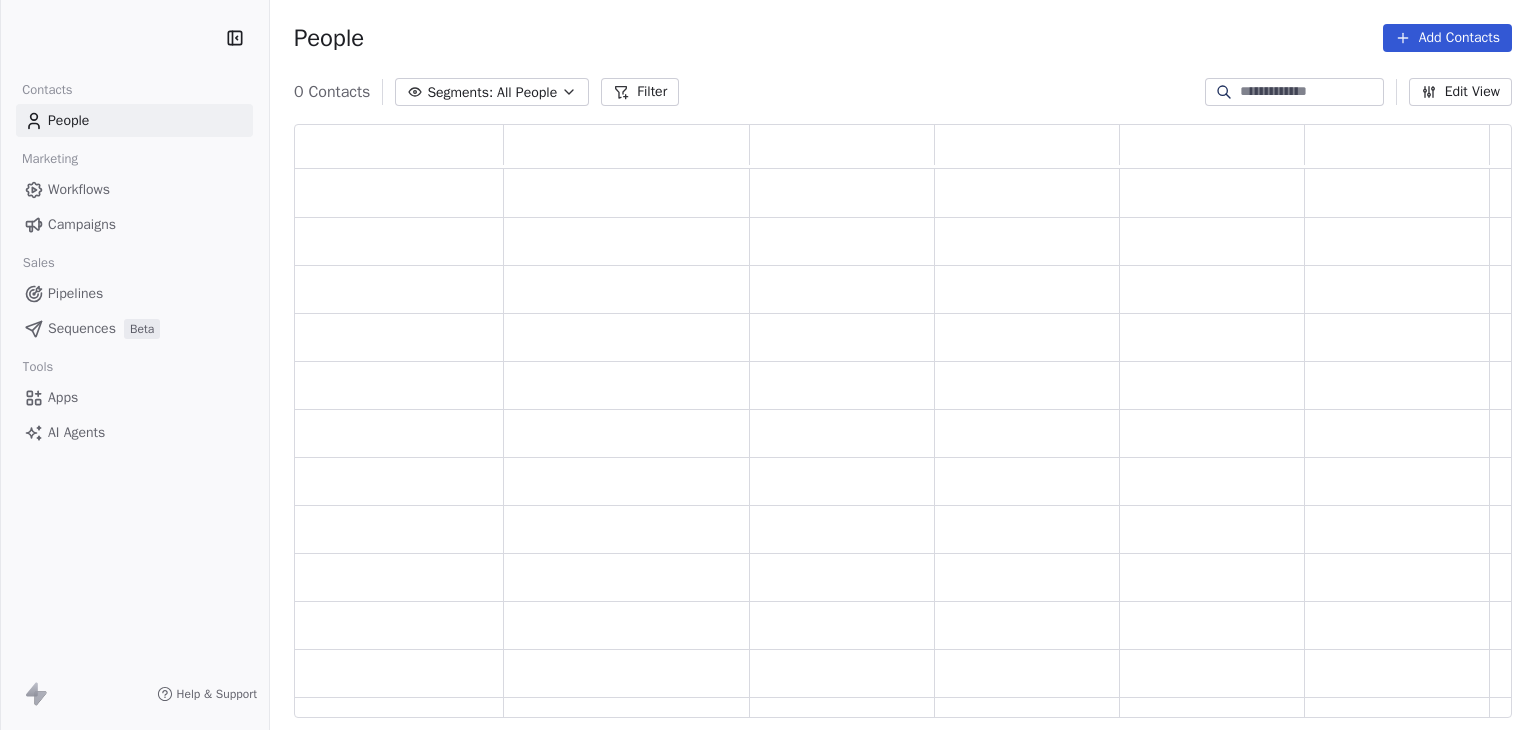 scroll, scrollTop: 0, scrollLeft: 0, axis: both 